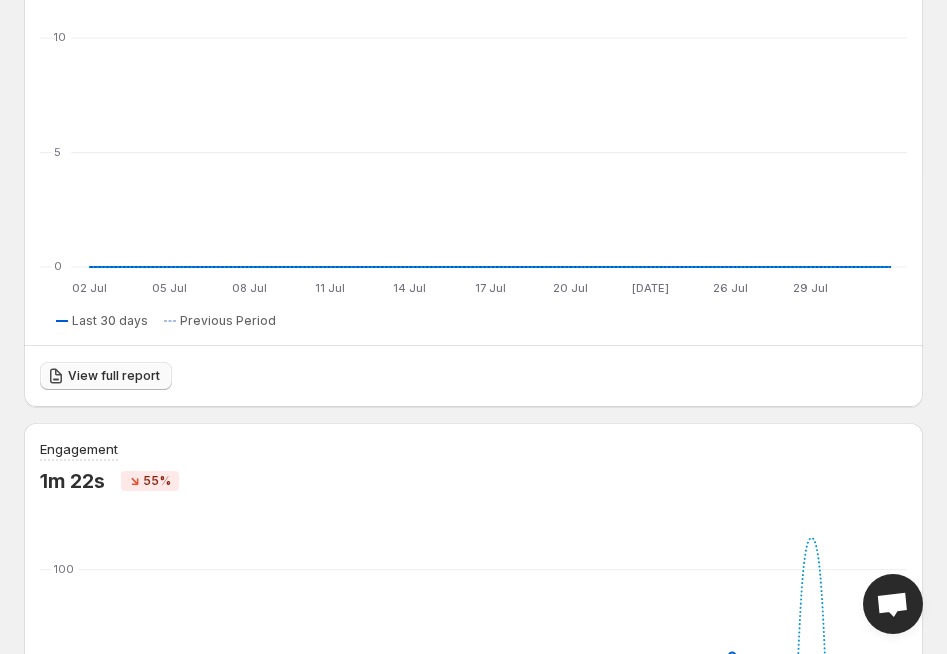 scroll, scrollTop: 400, scrollLeft: 0, axis: vertical 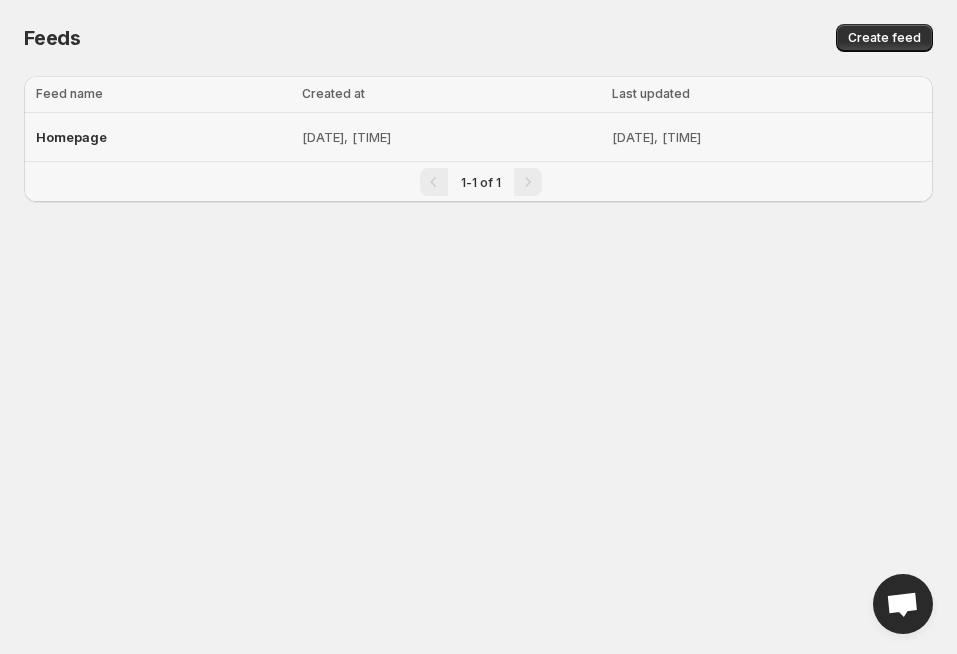 click on "[DATE], [TIME]" at bounding box center (450, 137) 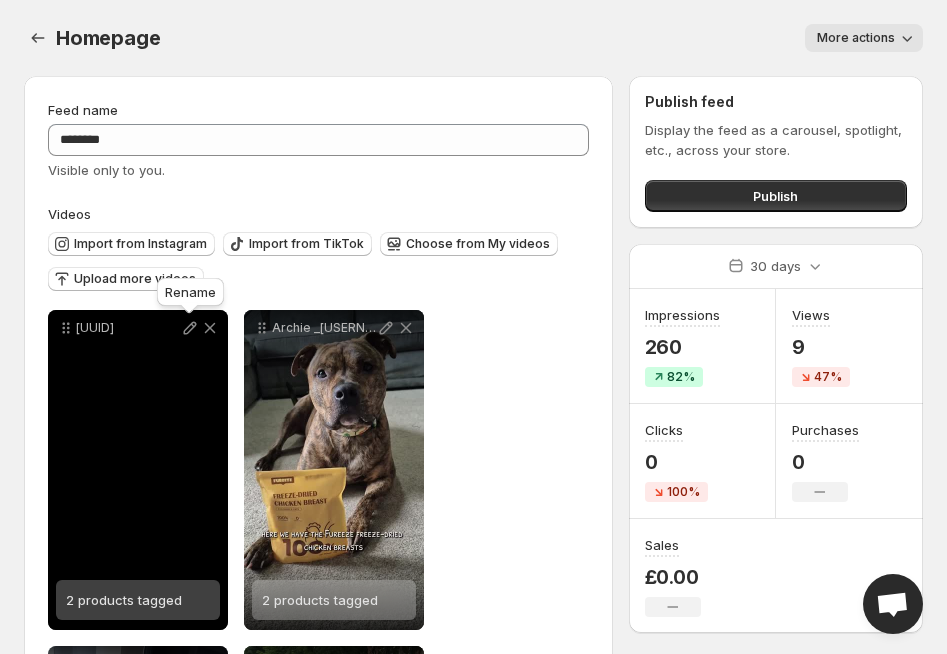 click 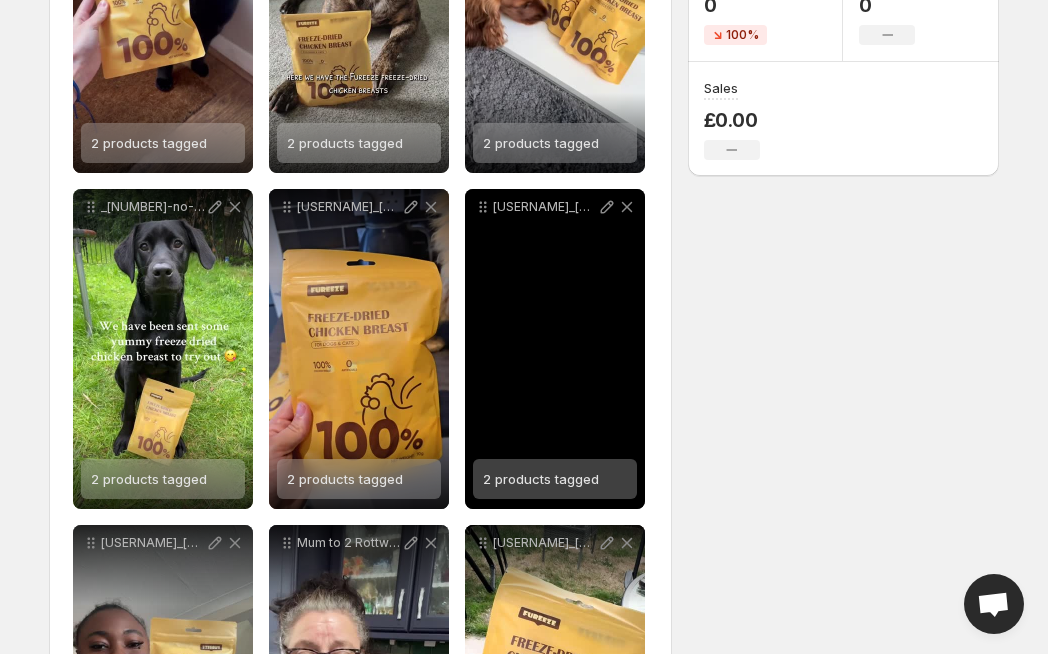 scroll, scrollTop: 500, scrollLeft: 0, axis: vertical 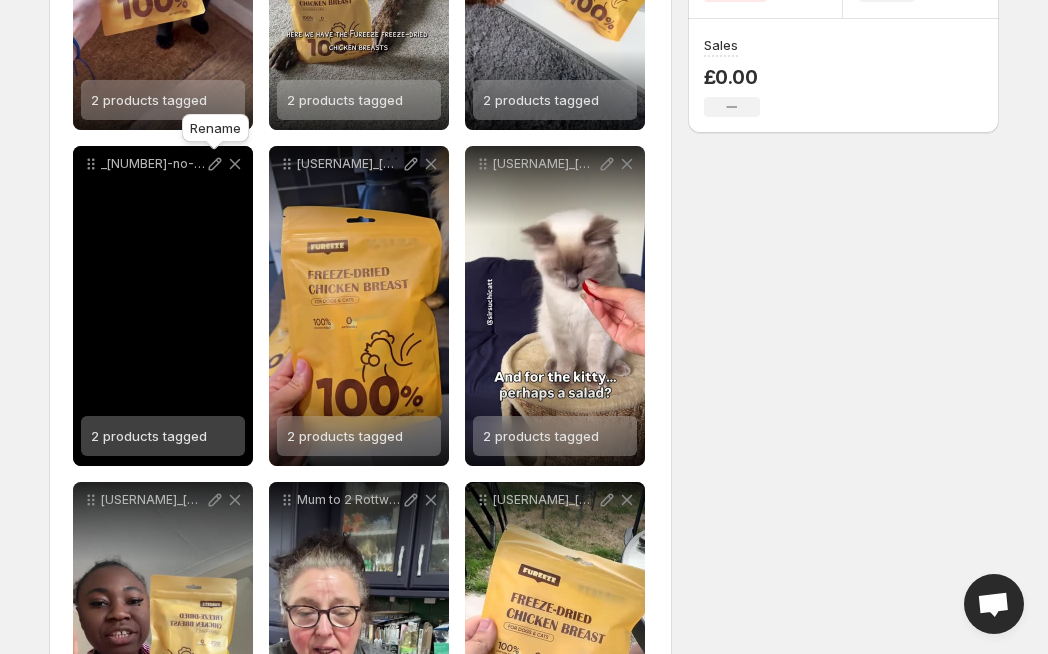 click 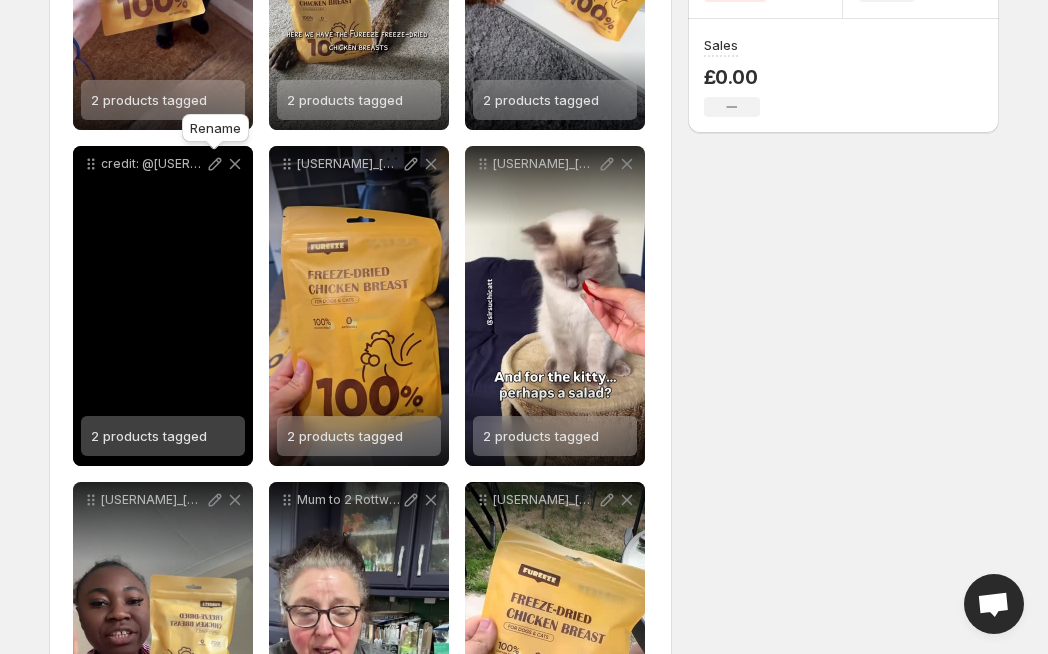 click 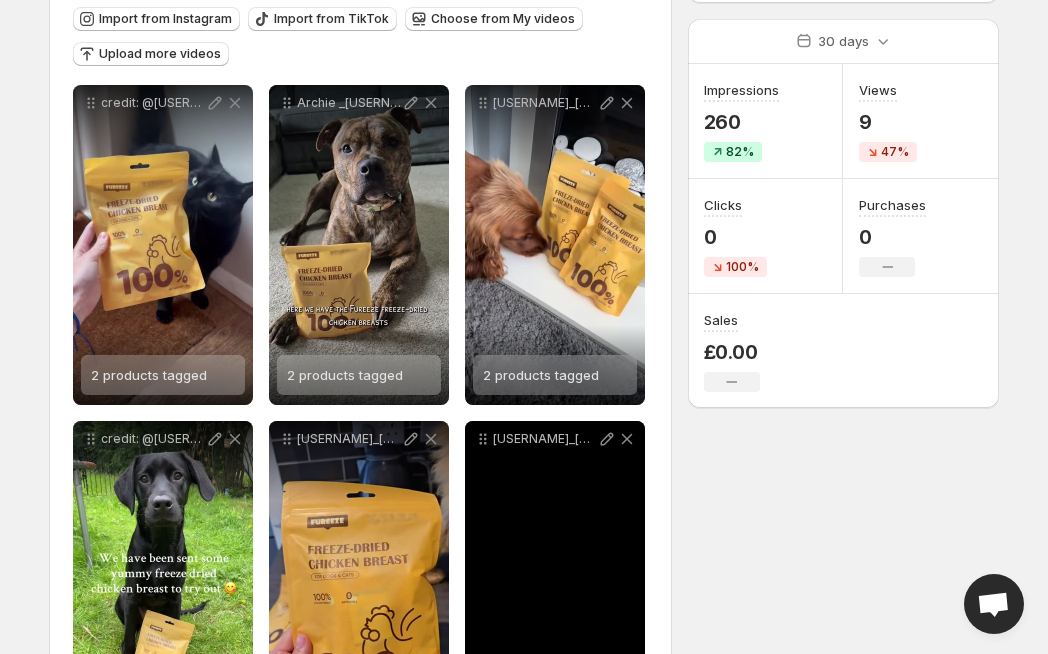 scroll, scrollTop: 200, scrollLeft: 0, axis: vertical 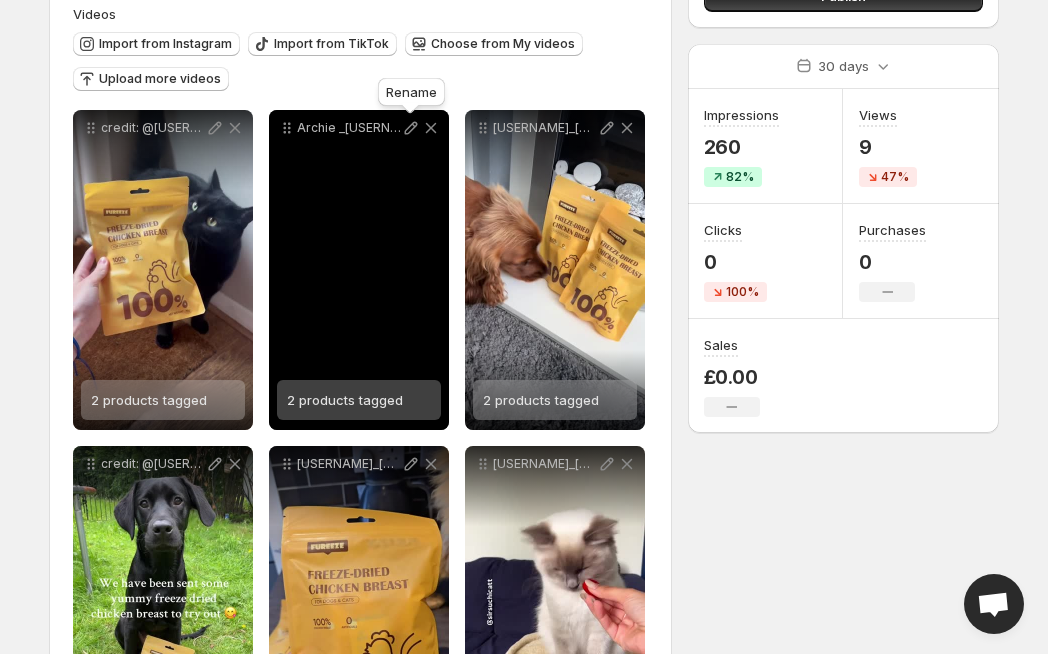 click 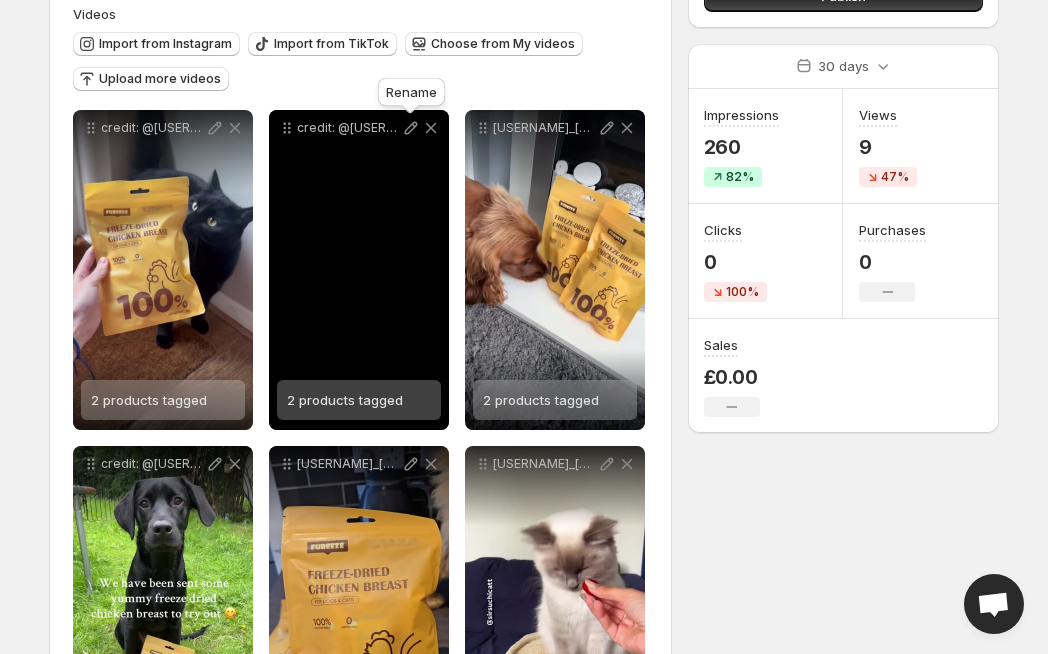 click 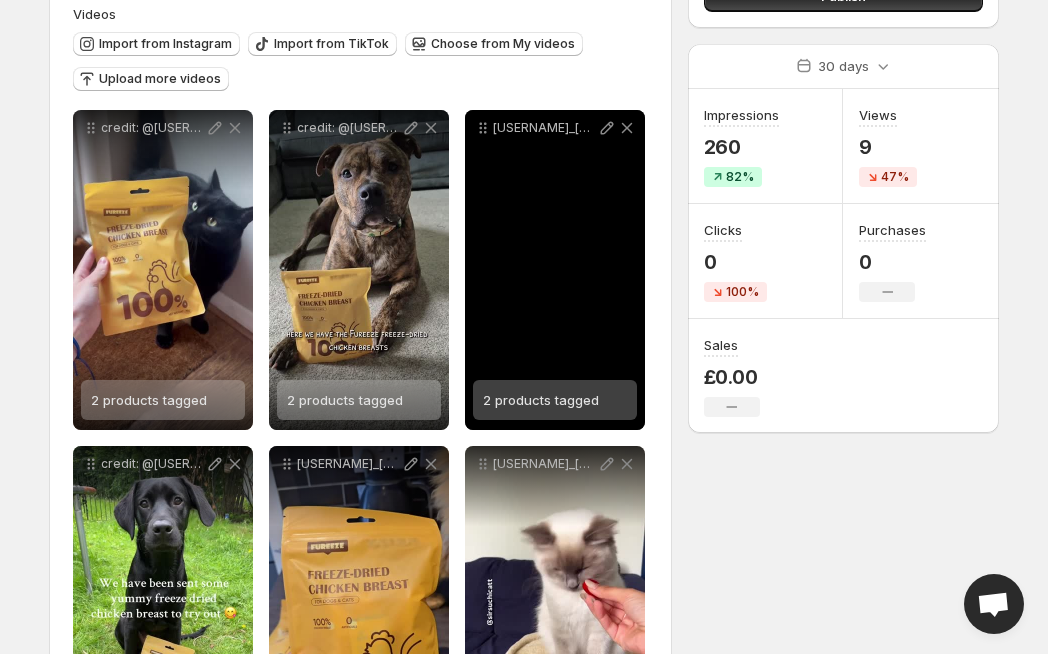 click 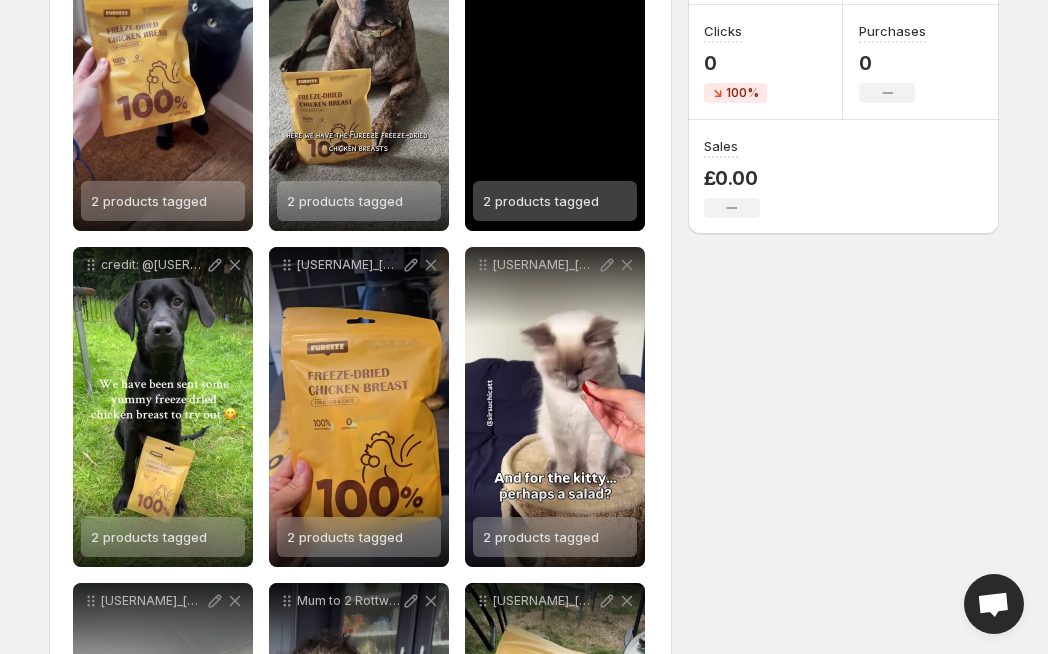 scroll, scrollTop: 400, scrollLeft: 0, axis: vertical 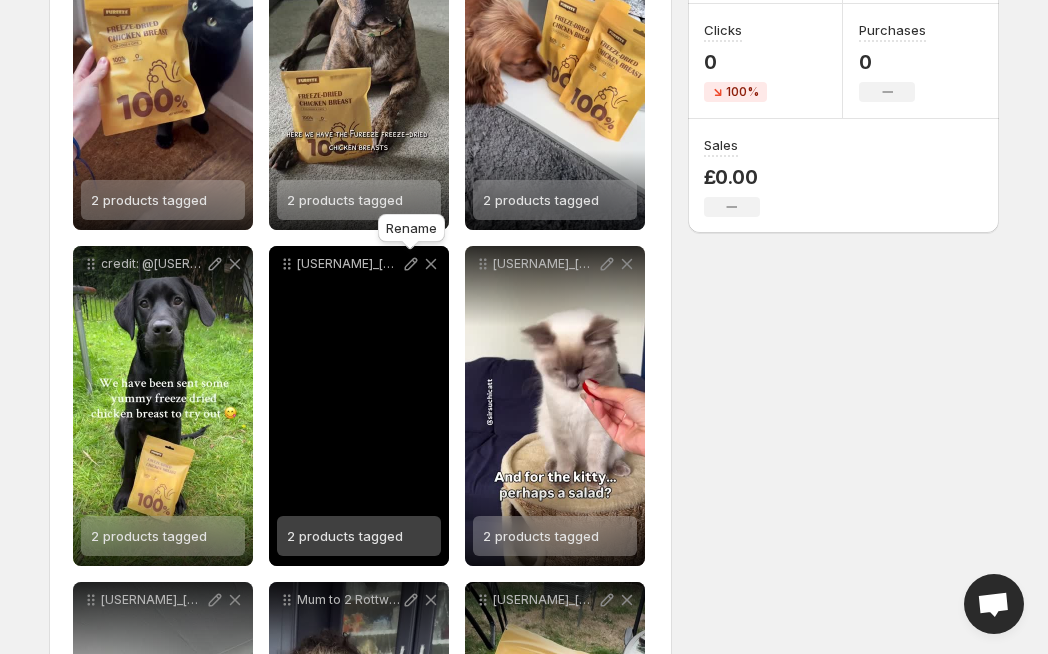 click 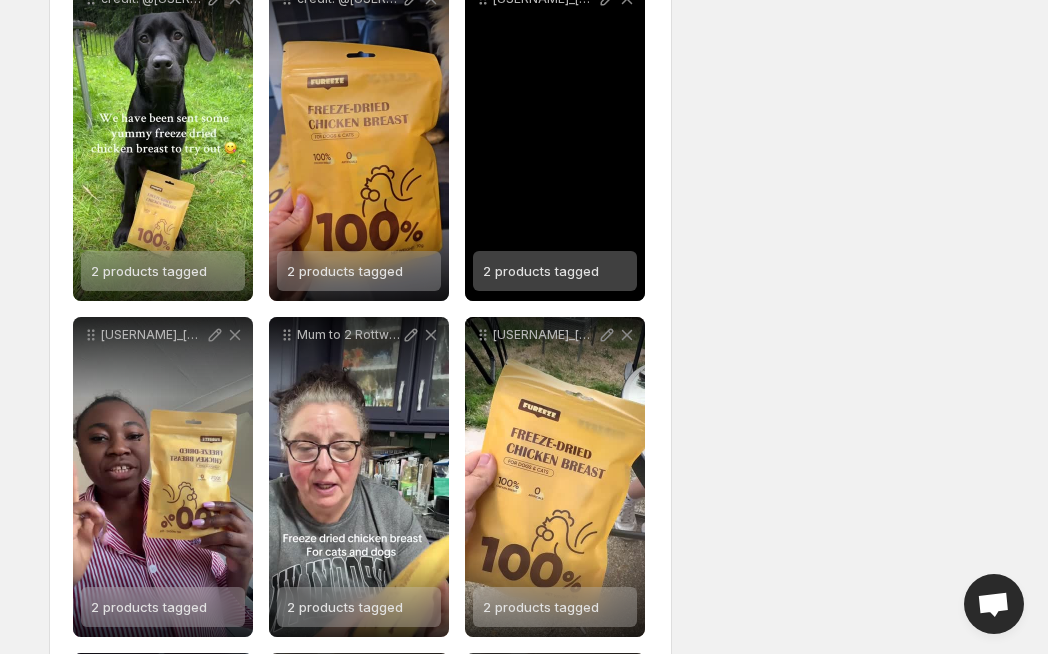 scroll, scrollTop: 700, scrollLeft: 0, axis: vertical 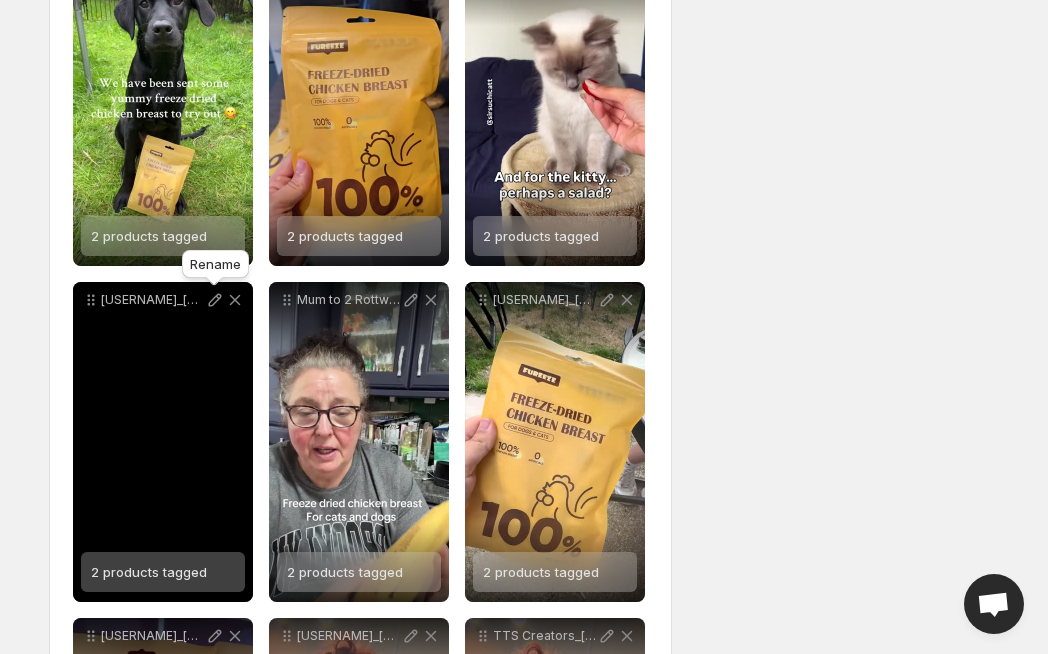 click 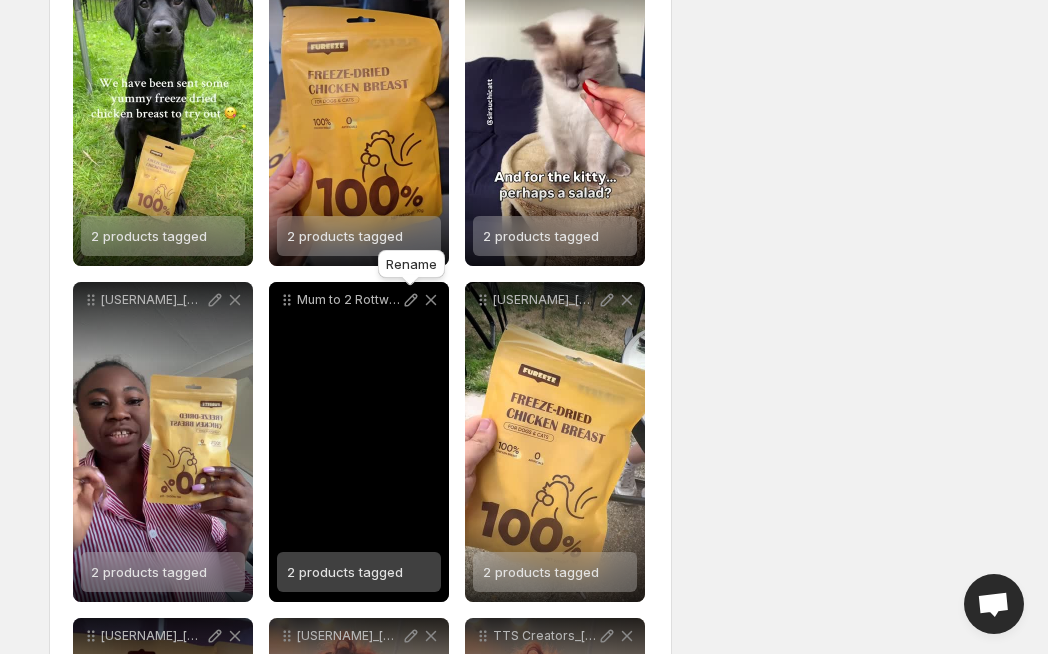 click 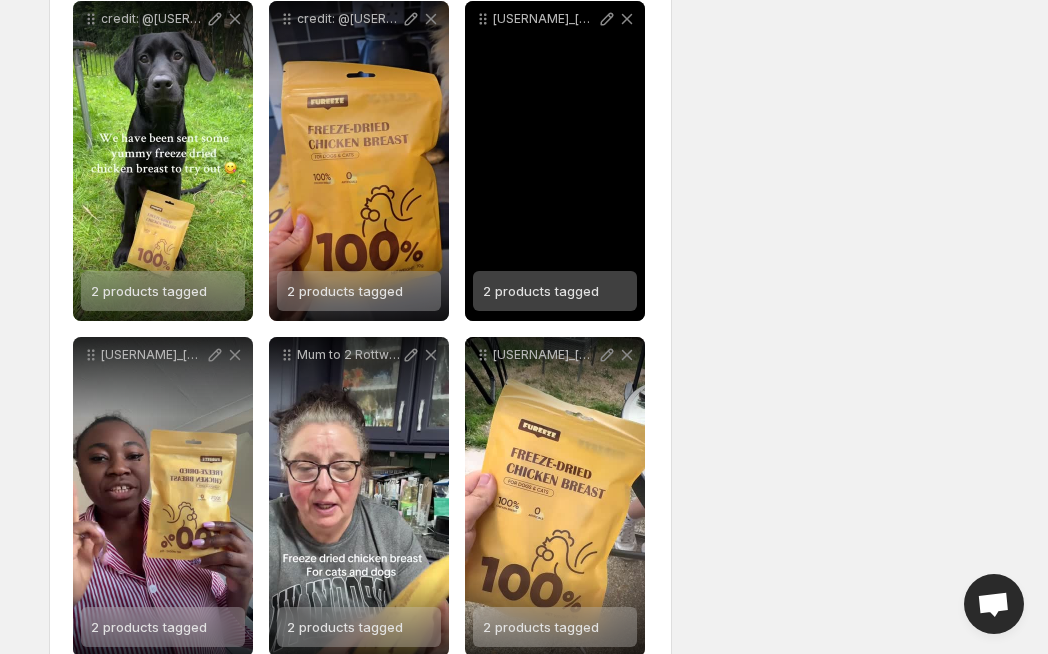 scroll, scrollTop: 600, scrollLeft: 0, axis: vertical 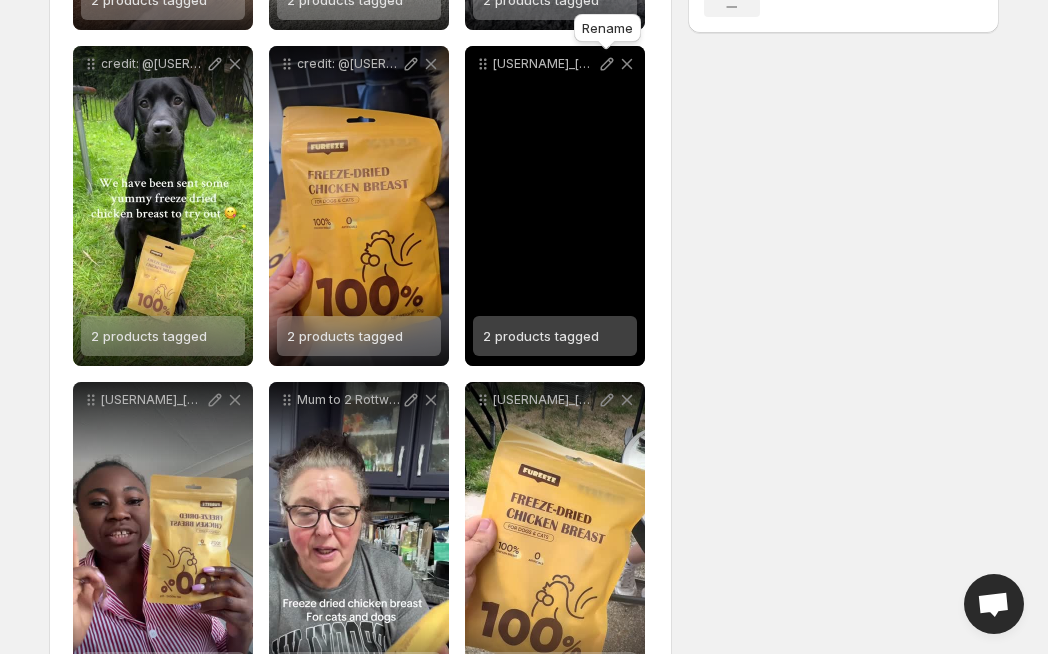 click 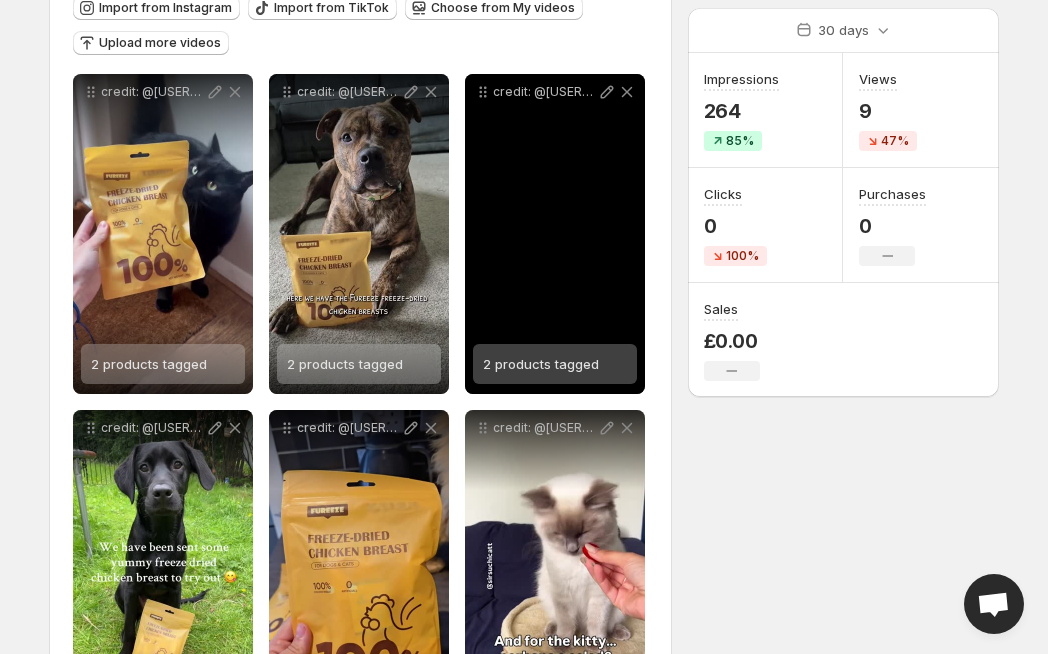 scroll, scrollTop: 200, scrollLeft: 0, axis: vertical 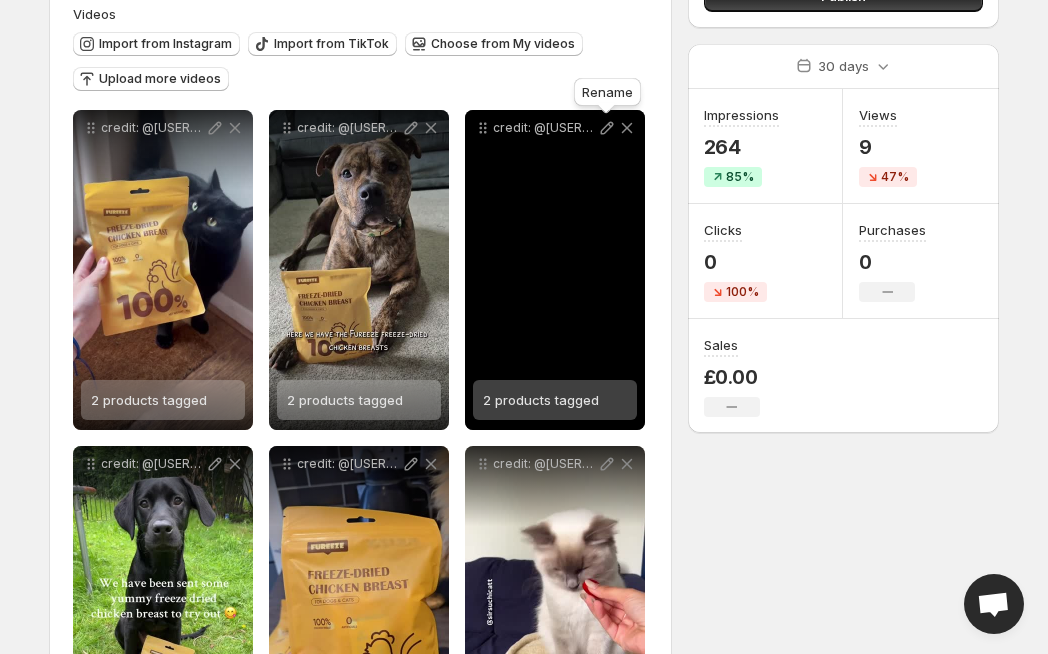 click 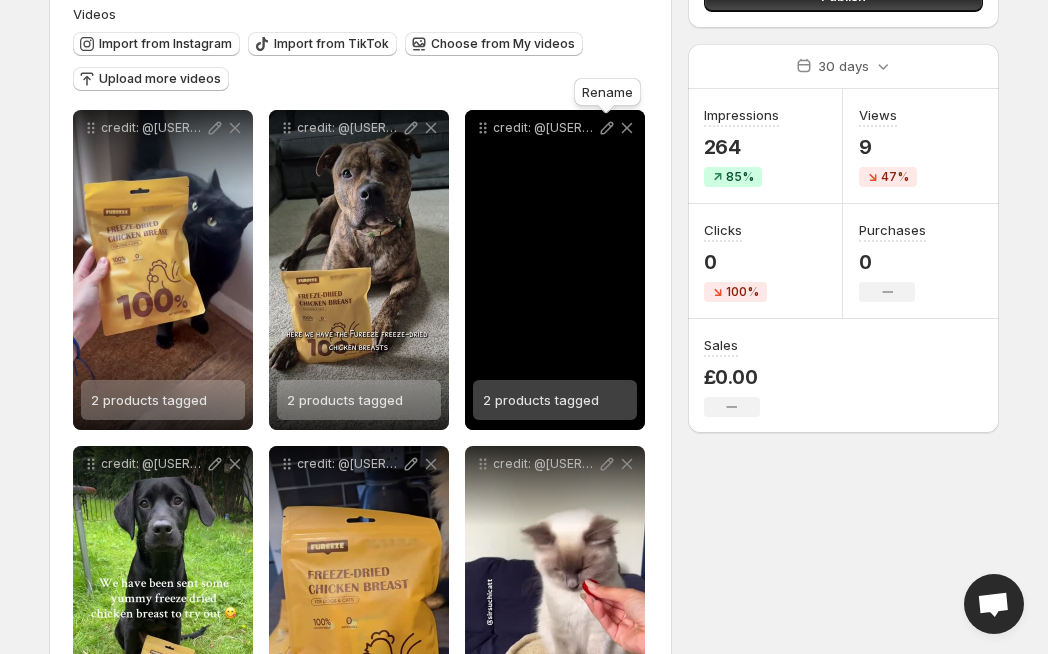 click 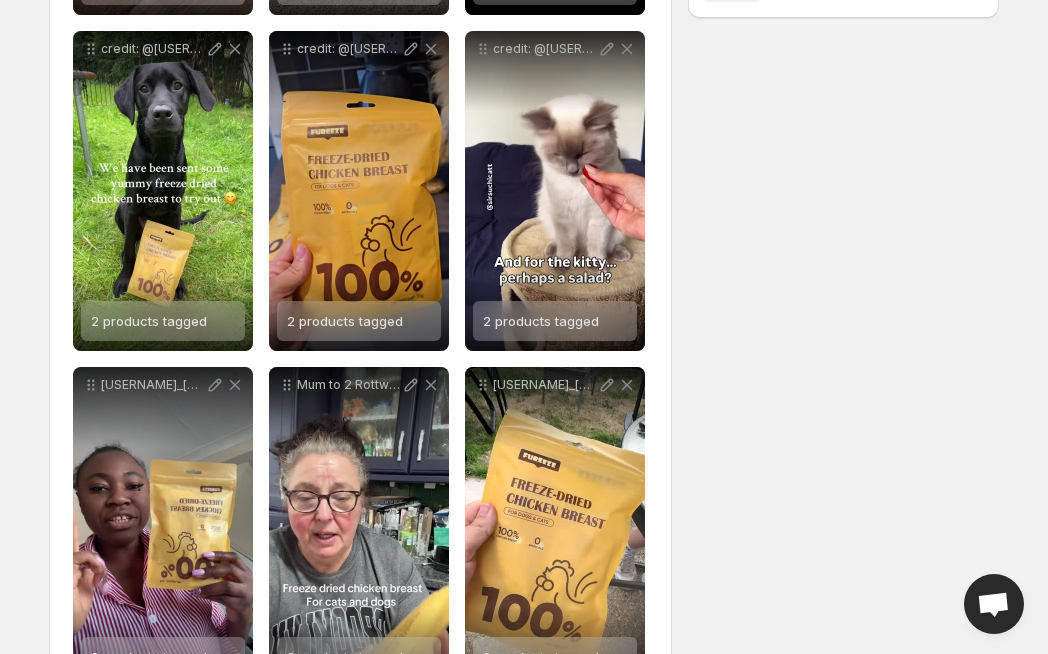 scroll, scrollTop: 700, scrollLeft: 0, axis: vertical 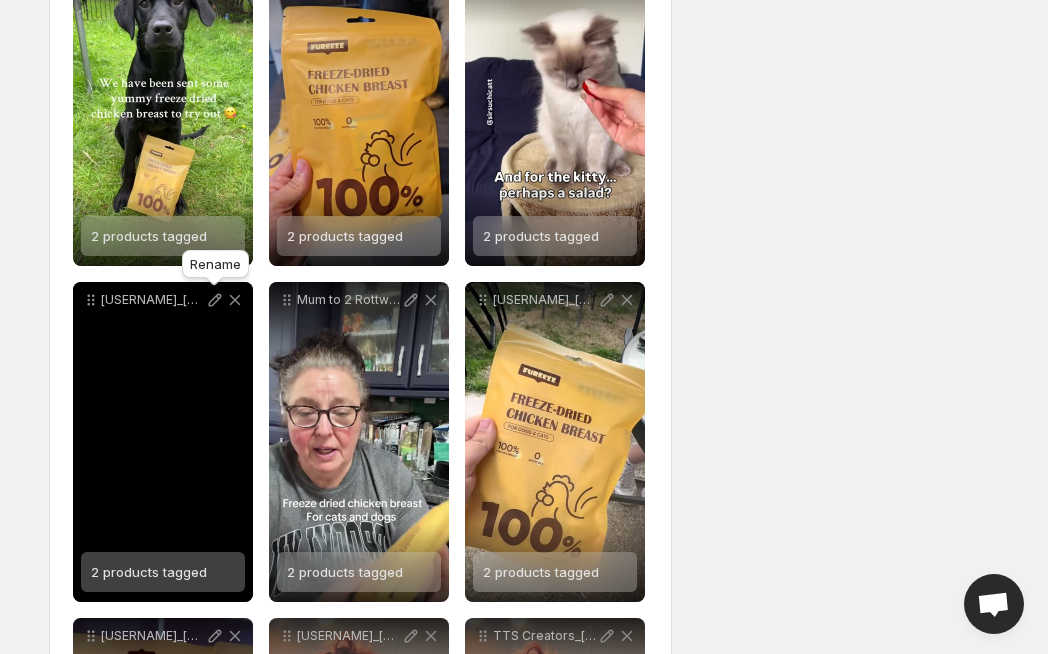 click 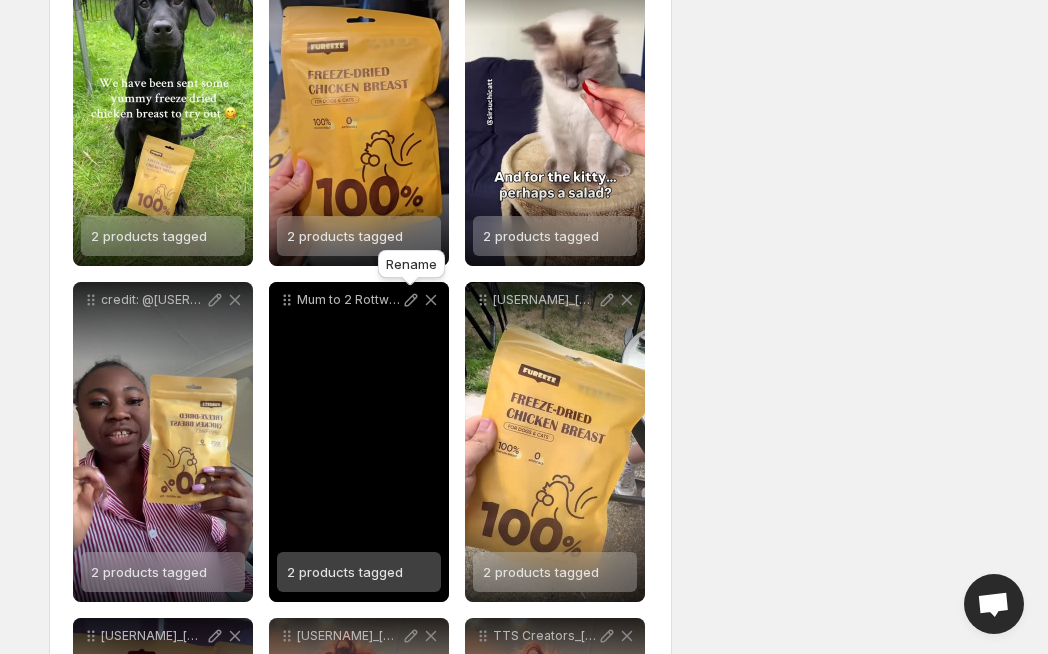 click 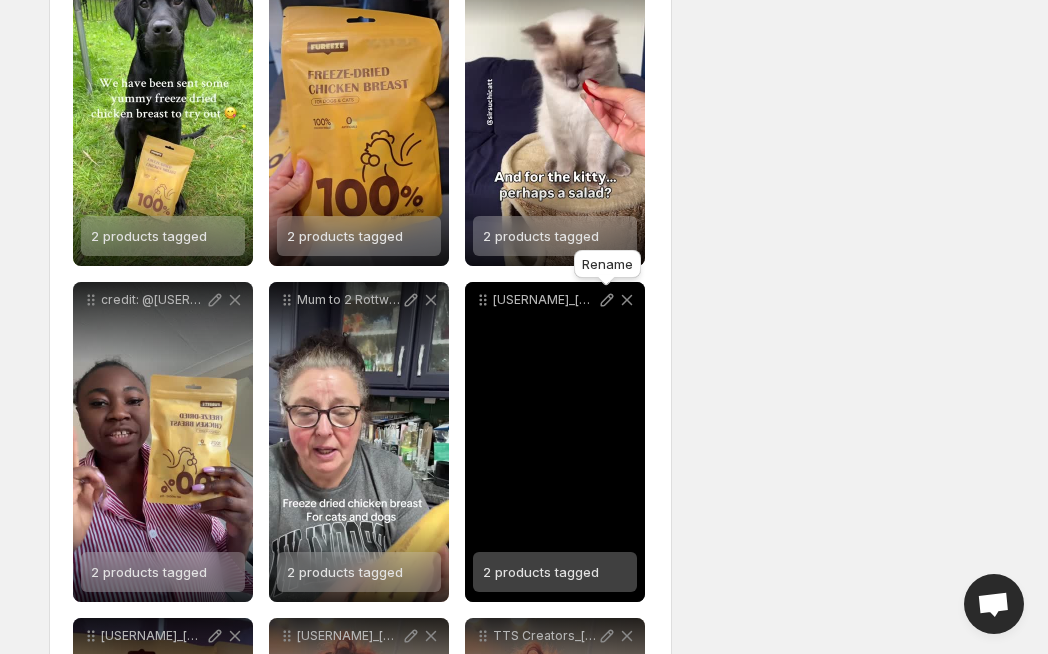 click 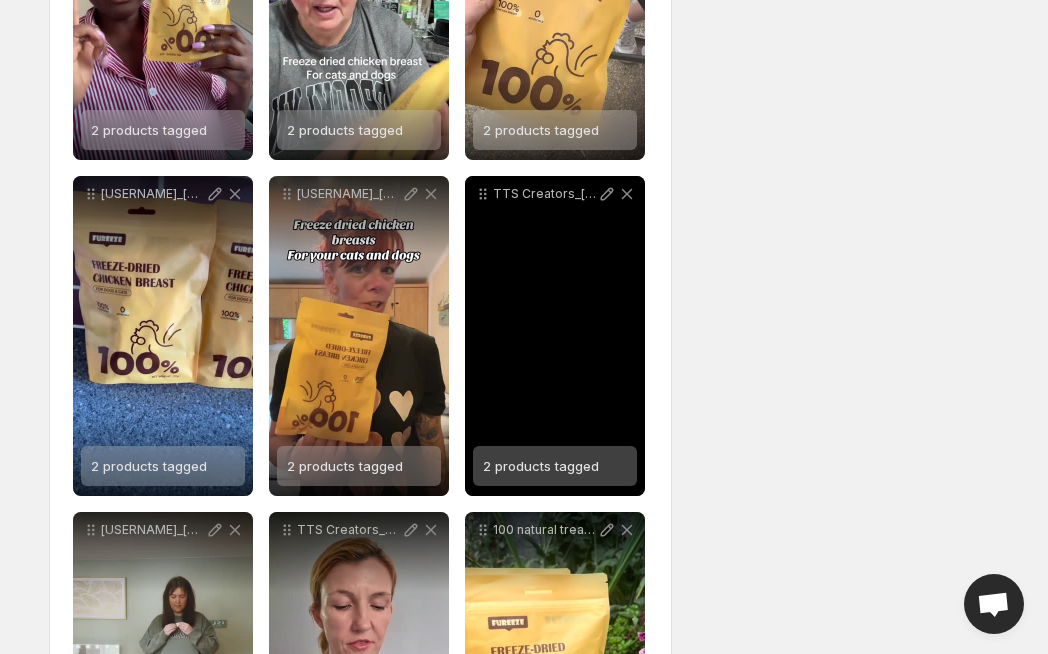 scroll, scrollTop: 1200, scrollLeft: 0, axis: vertical 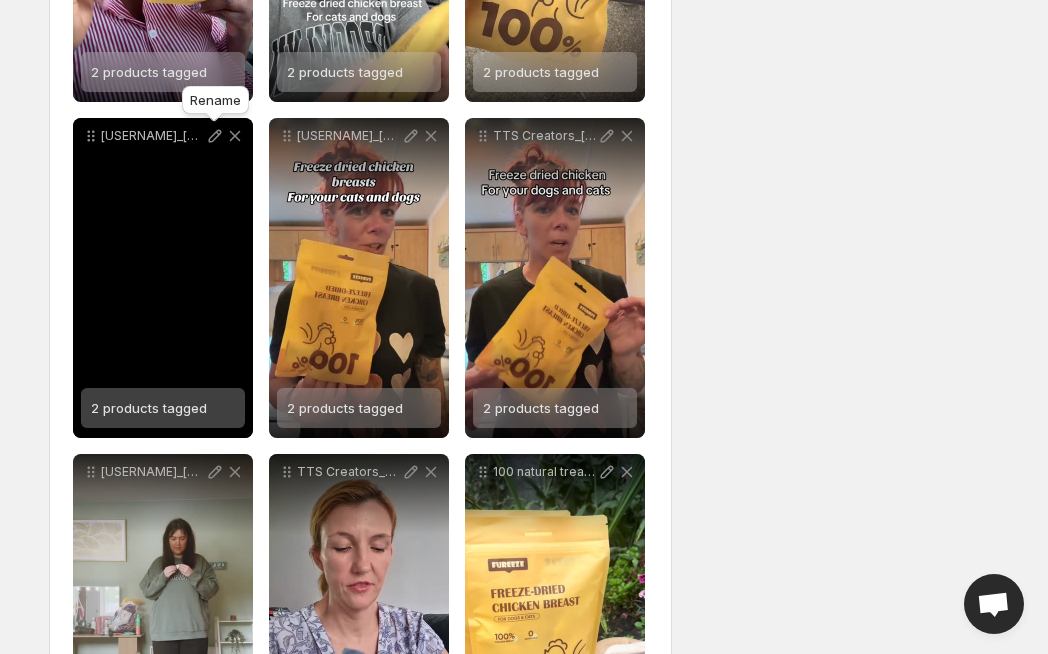 click 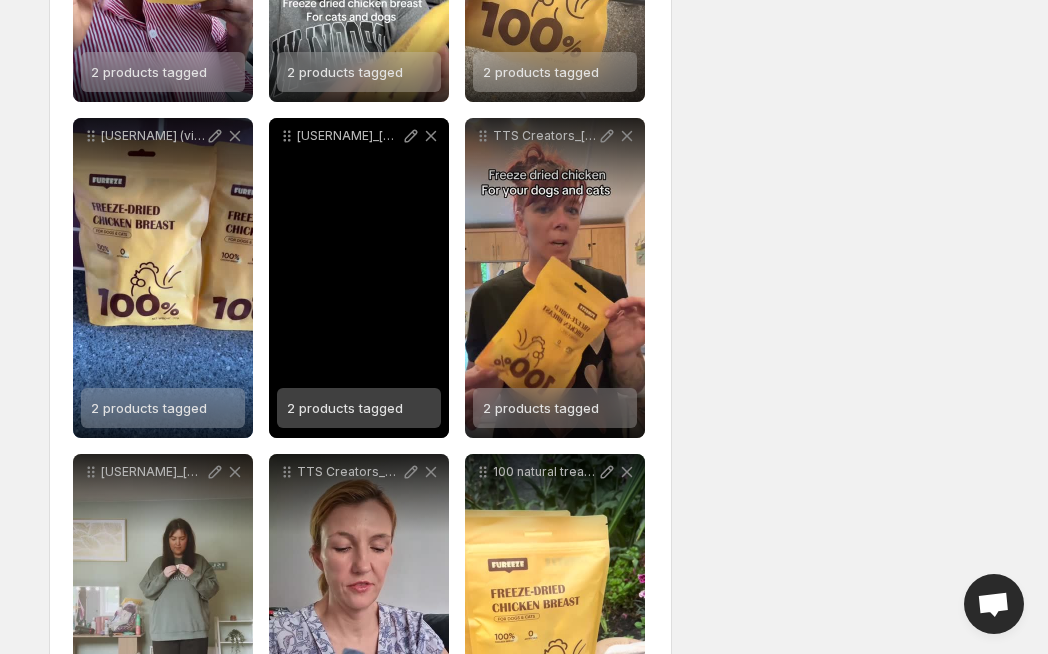 click 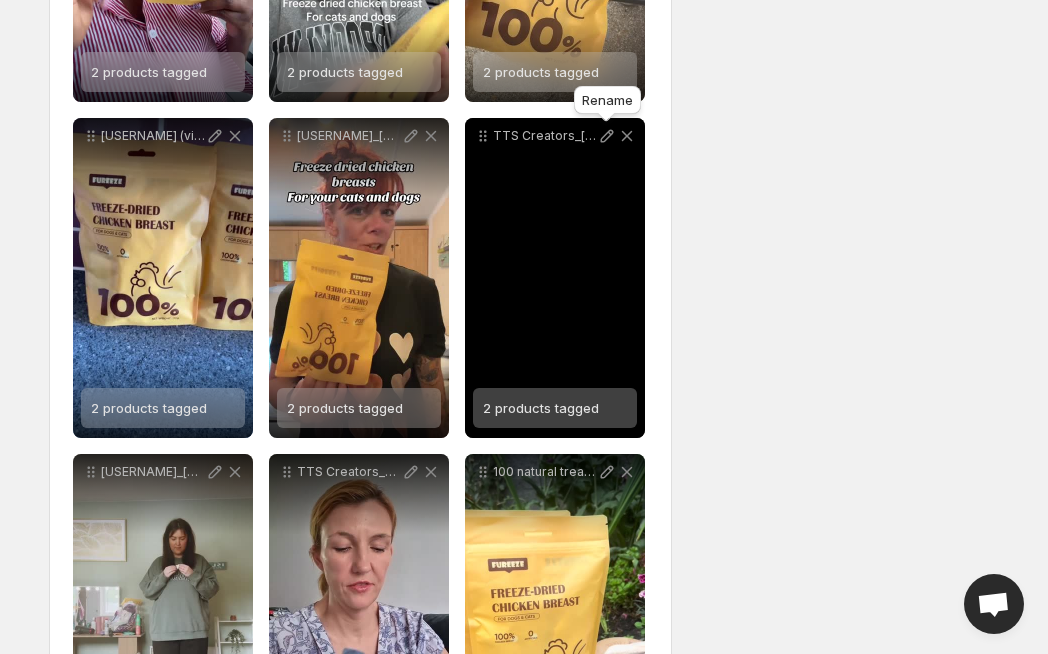 click 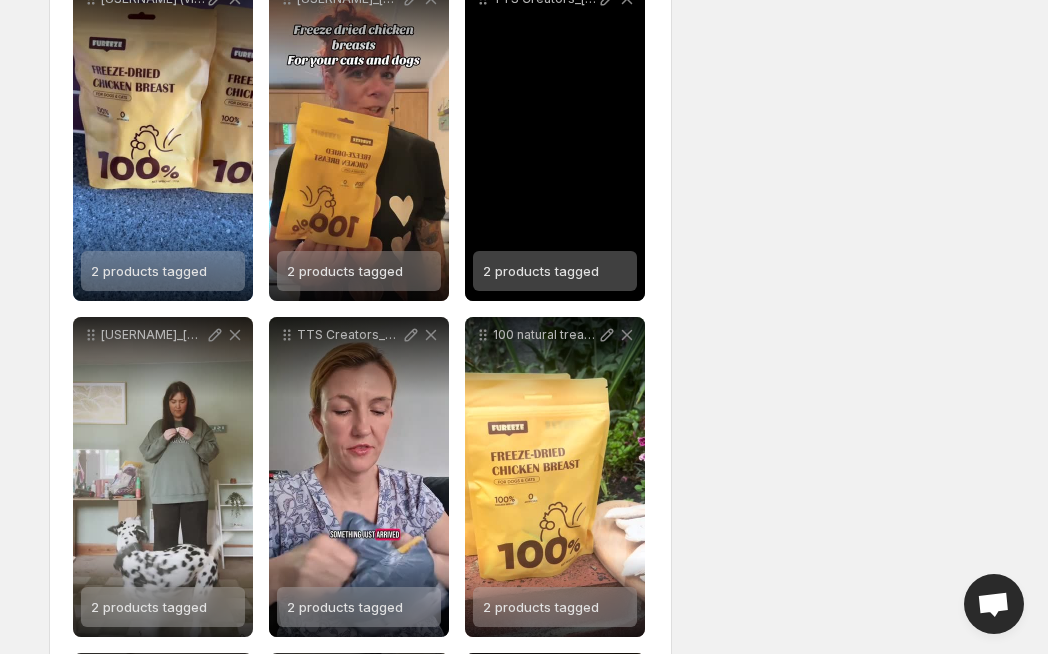 scroll, scrollTop: 1400, scrollLeft: 0, axis: vertical 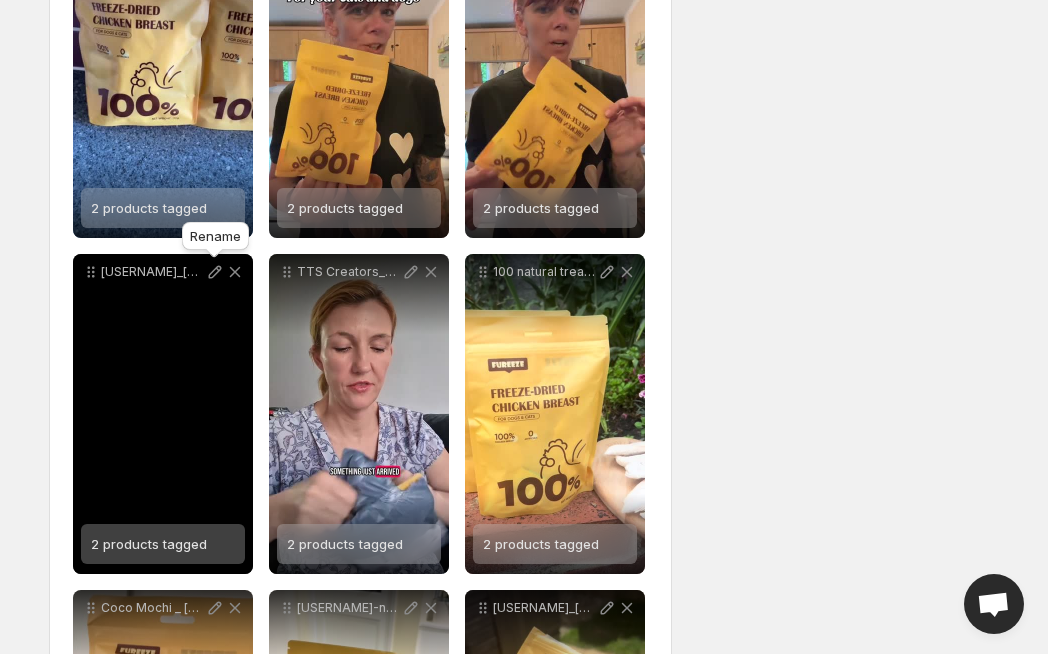 click 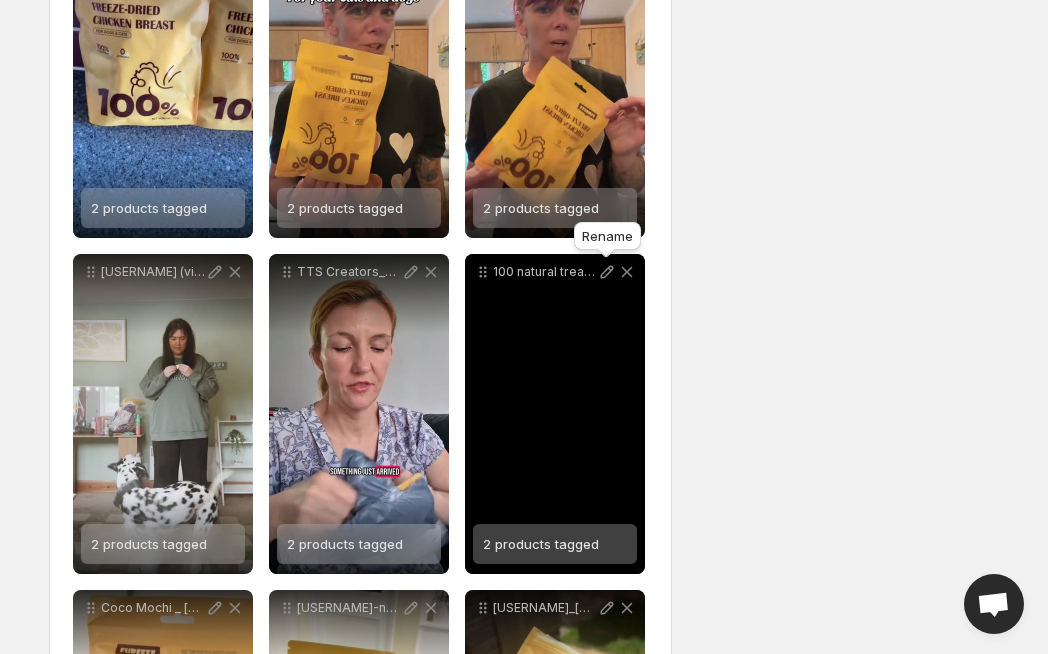 click 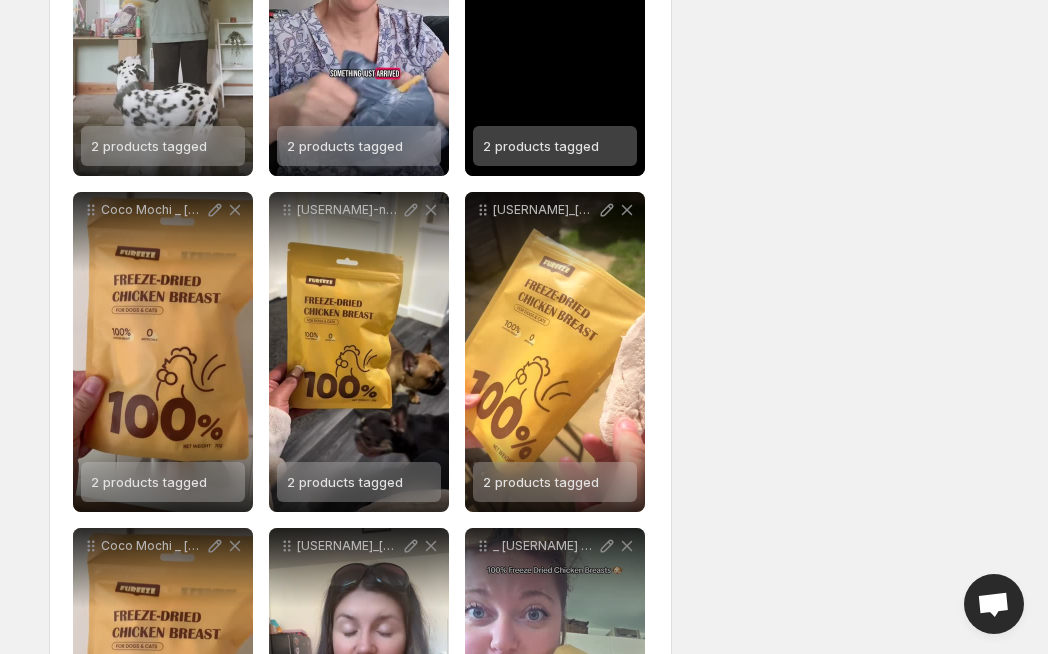 scroll, scrollTop: 1800, scrollLeft: 0, axis: vertical 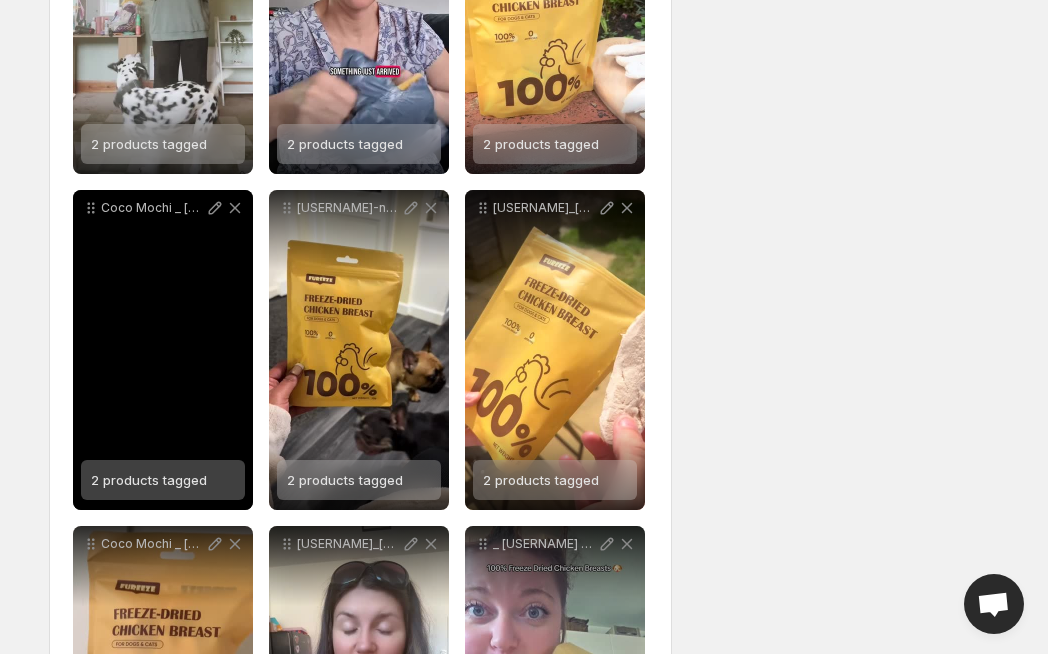 click 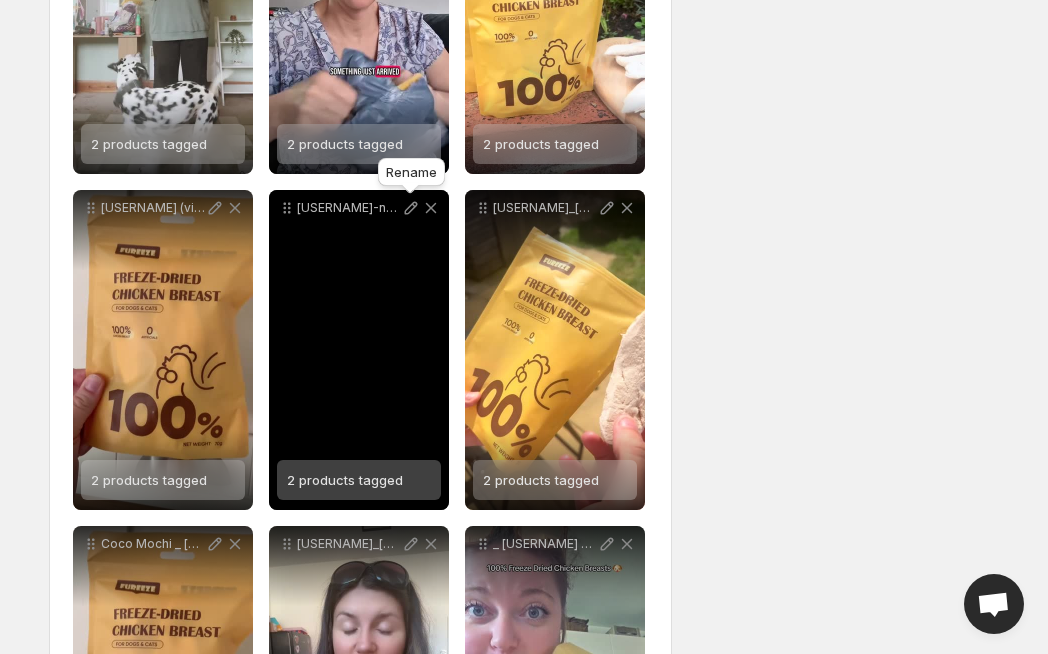 click 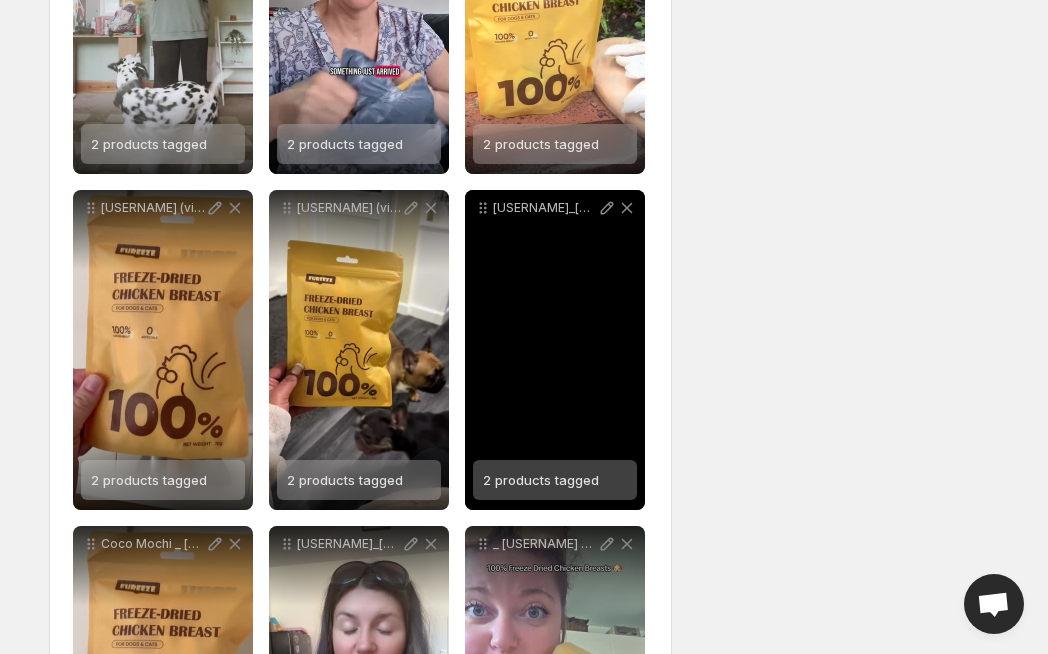 click on "[USERNAME]_[NUMBER]-no-watermark" at bounding box center [555, 208] 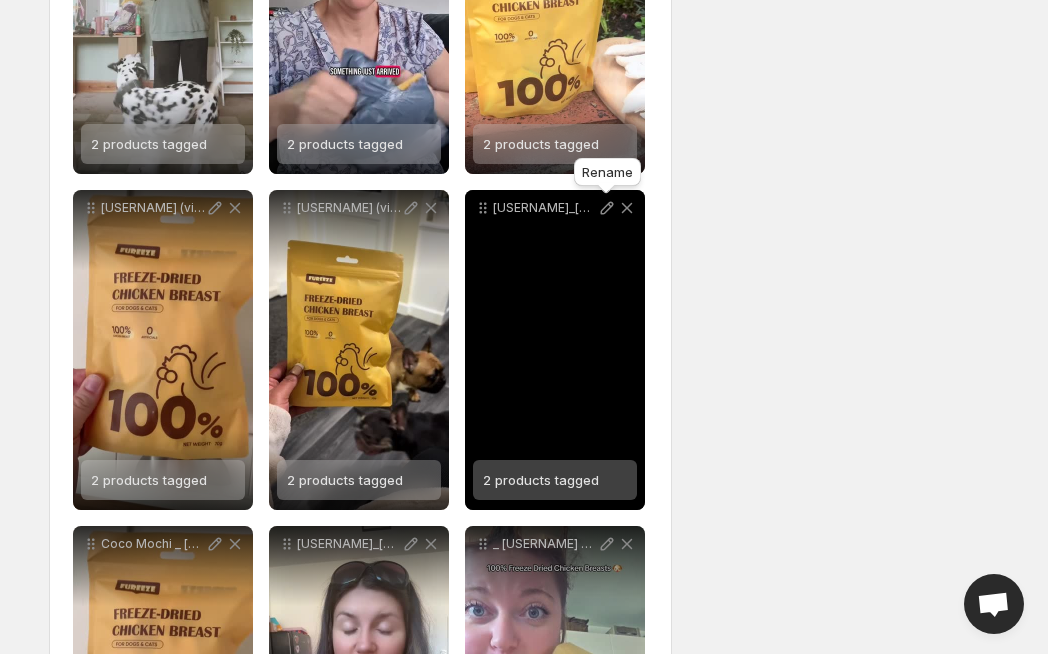 click 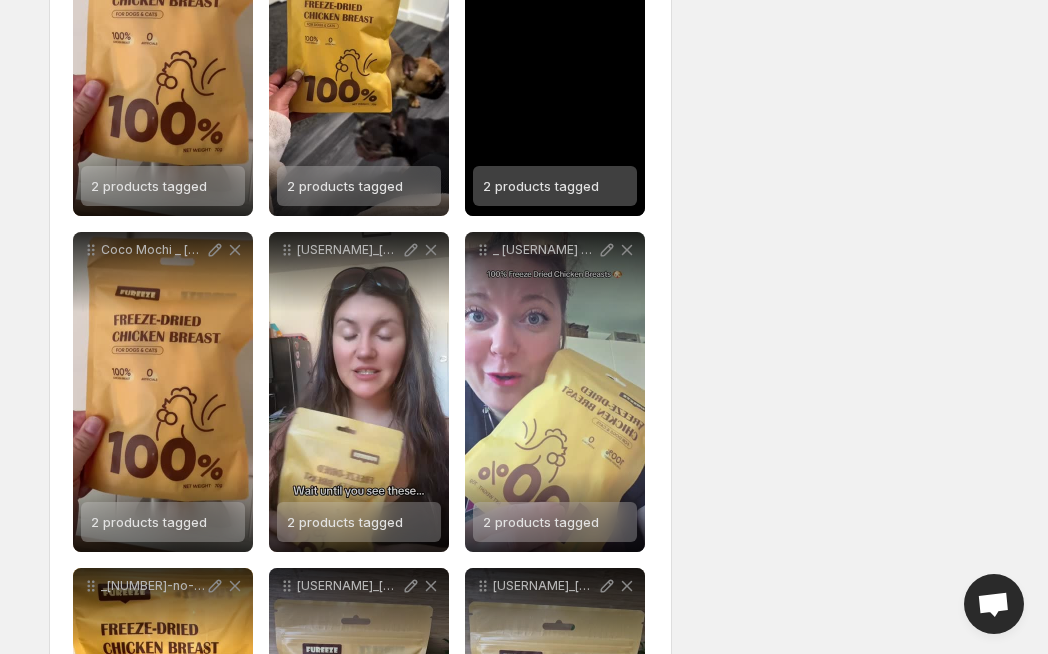 scroll, scrollTop: 2100, scrollLeft: 0, axis: vertical 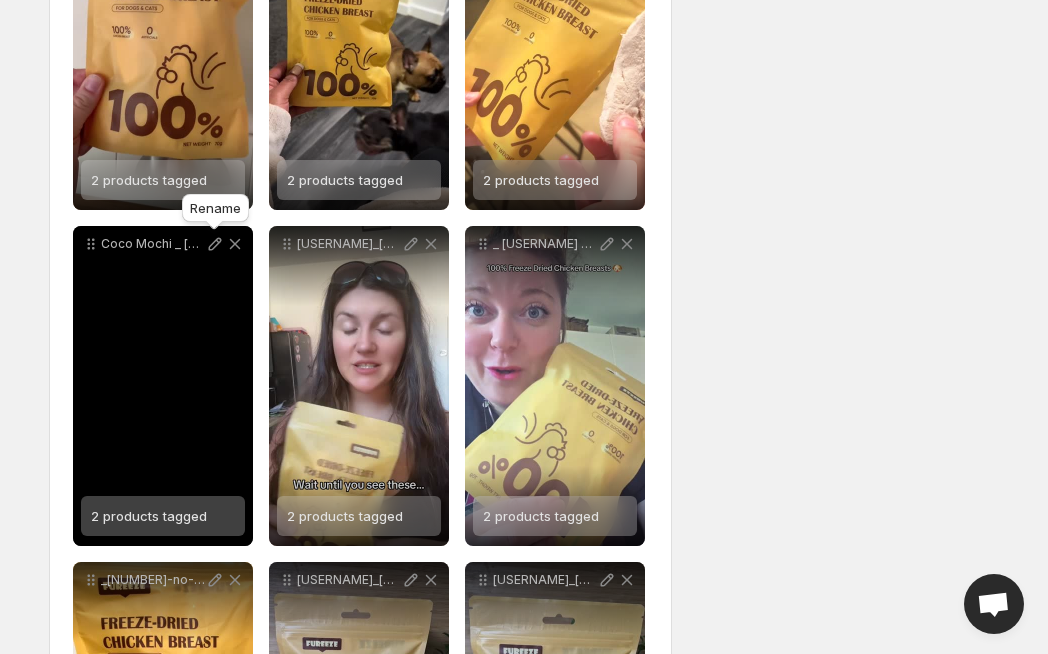 click 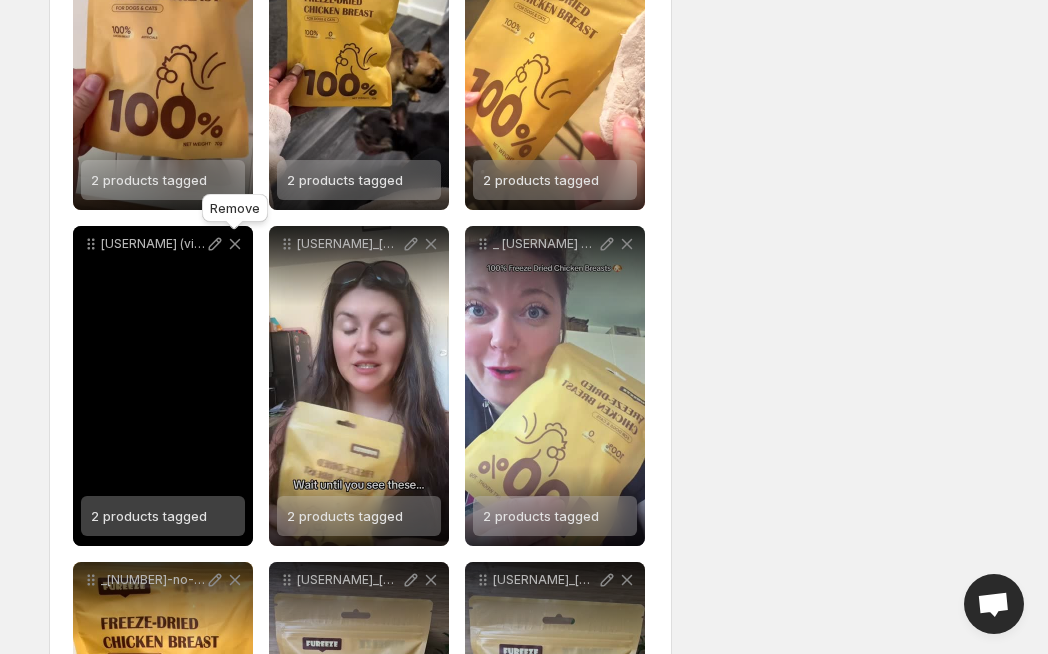 click 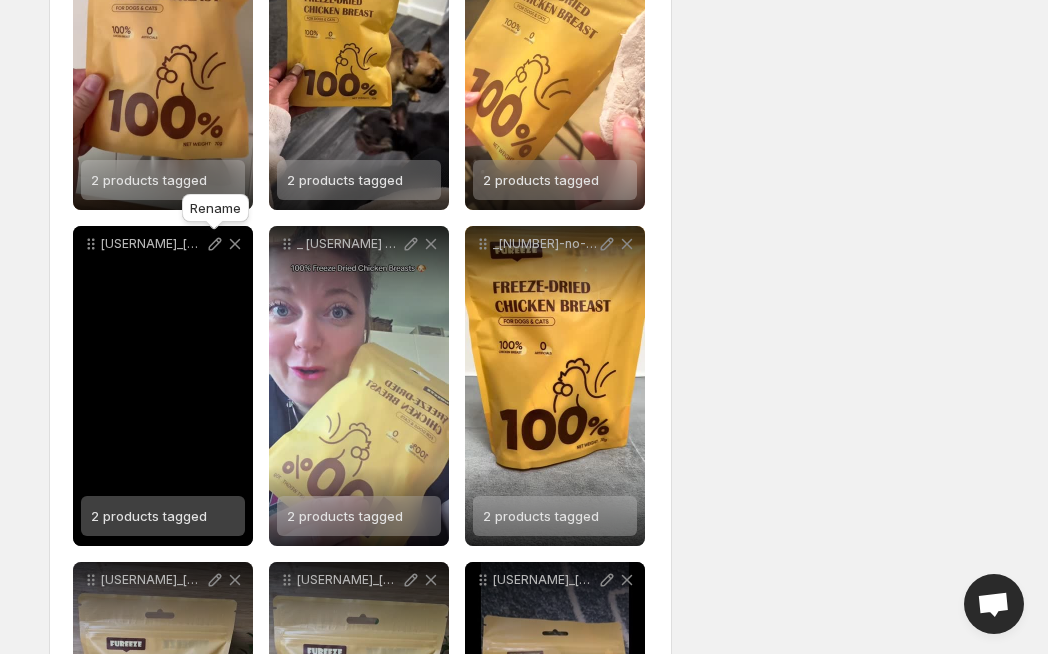 click 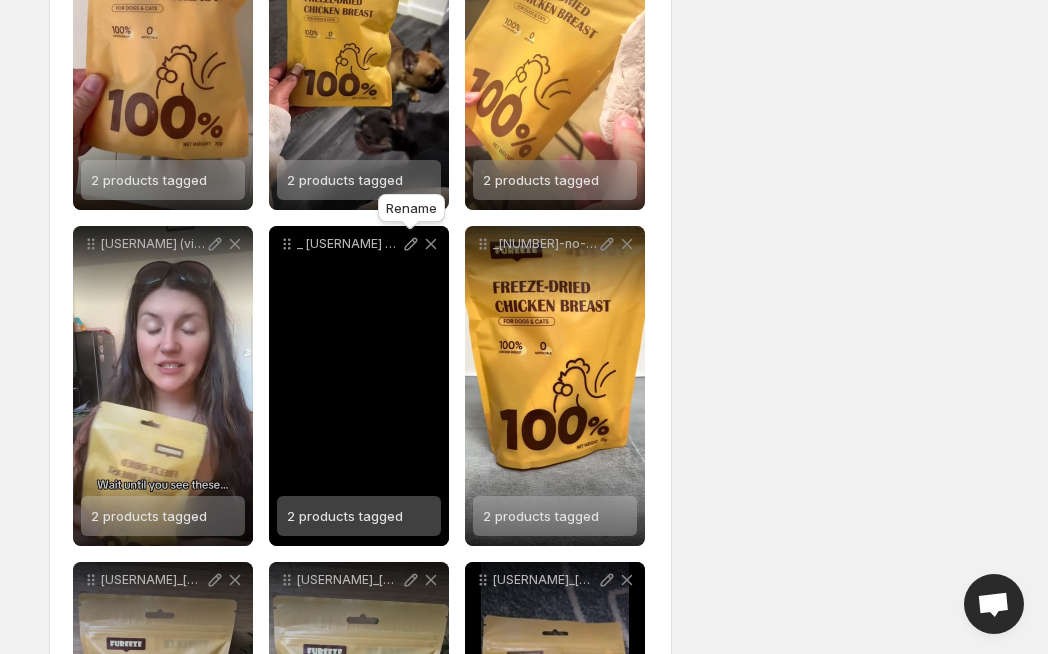 click 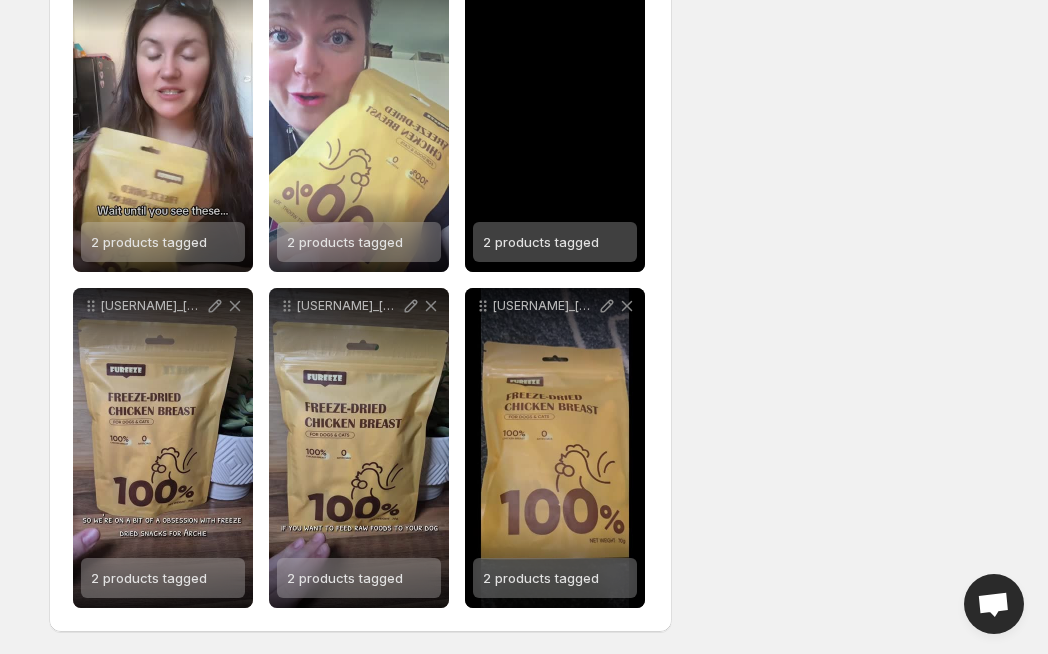 scroll, scrollTop: 2376, scrollLeft: 0, axis: vertical 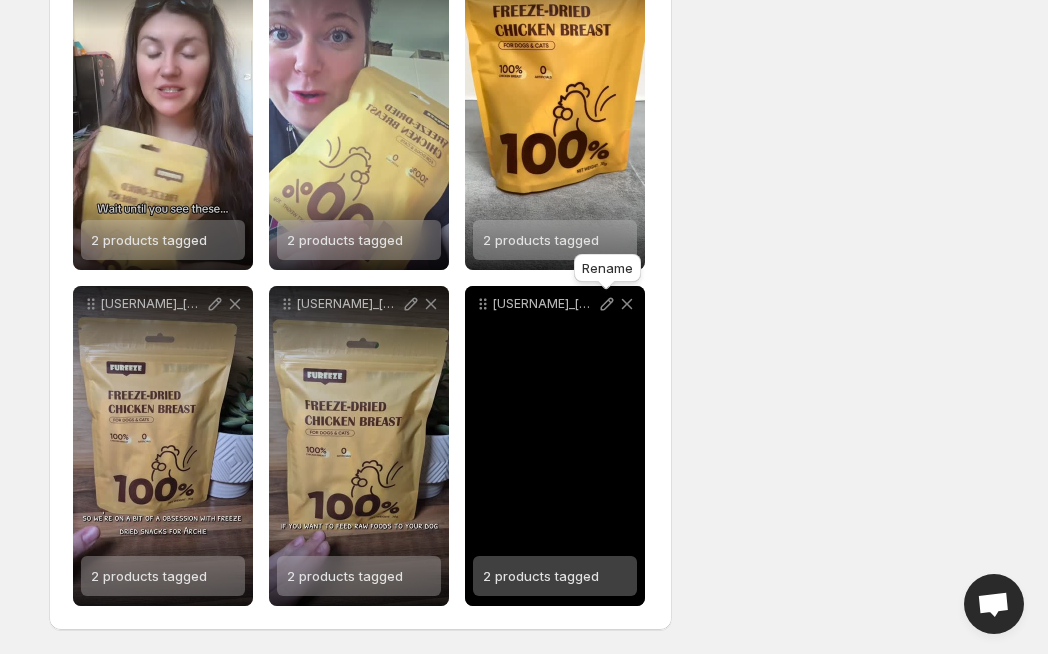 click 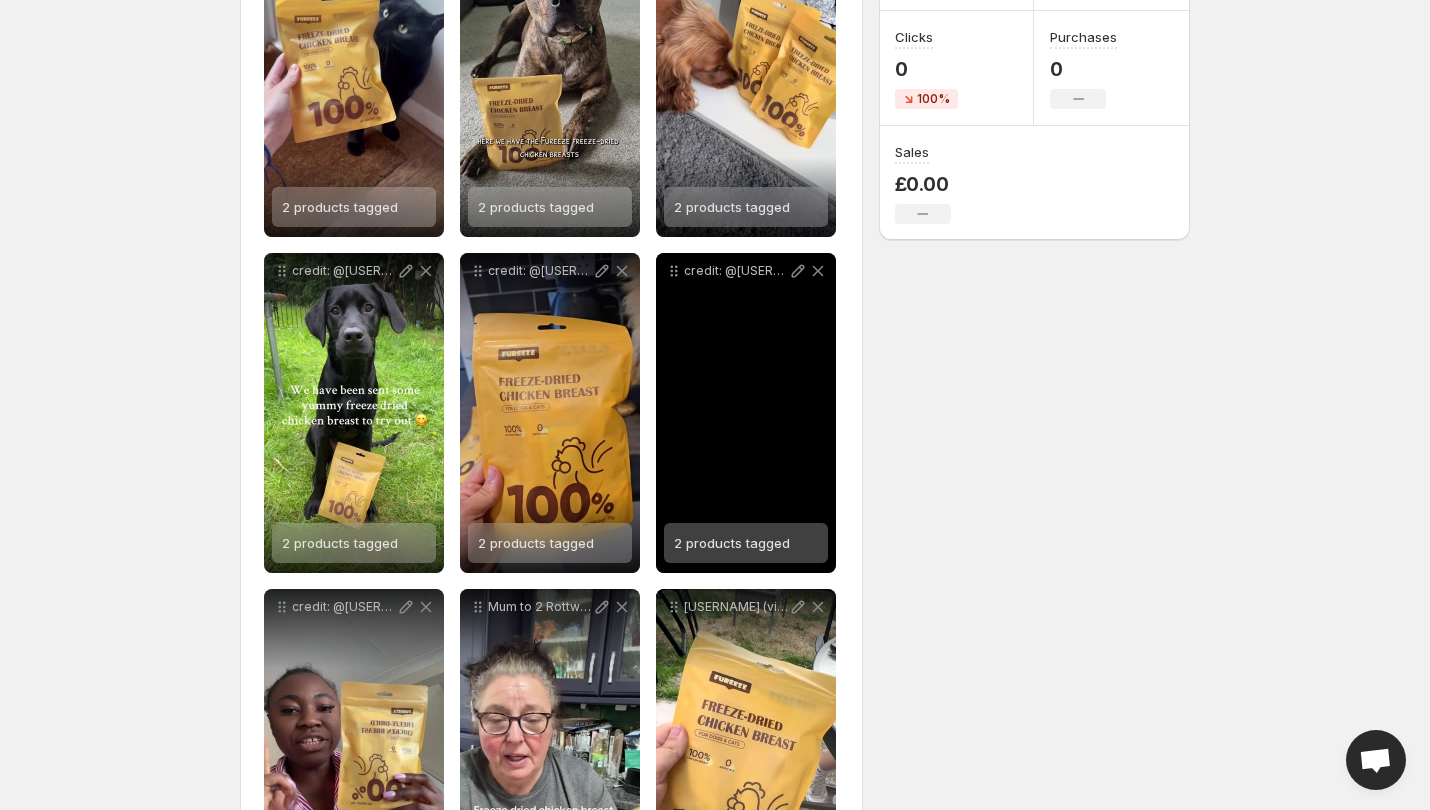 scroll, scrollTop: 76, scrollLeft: 0, axis: vertical 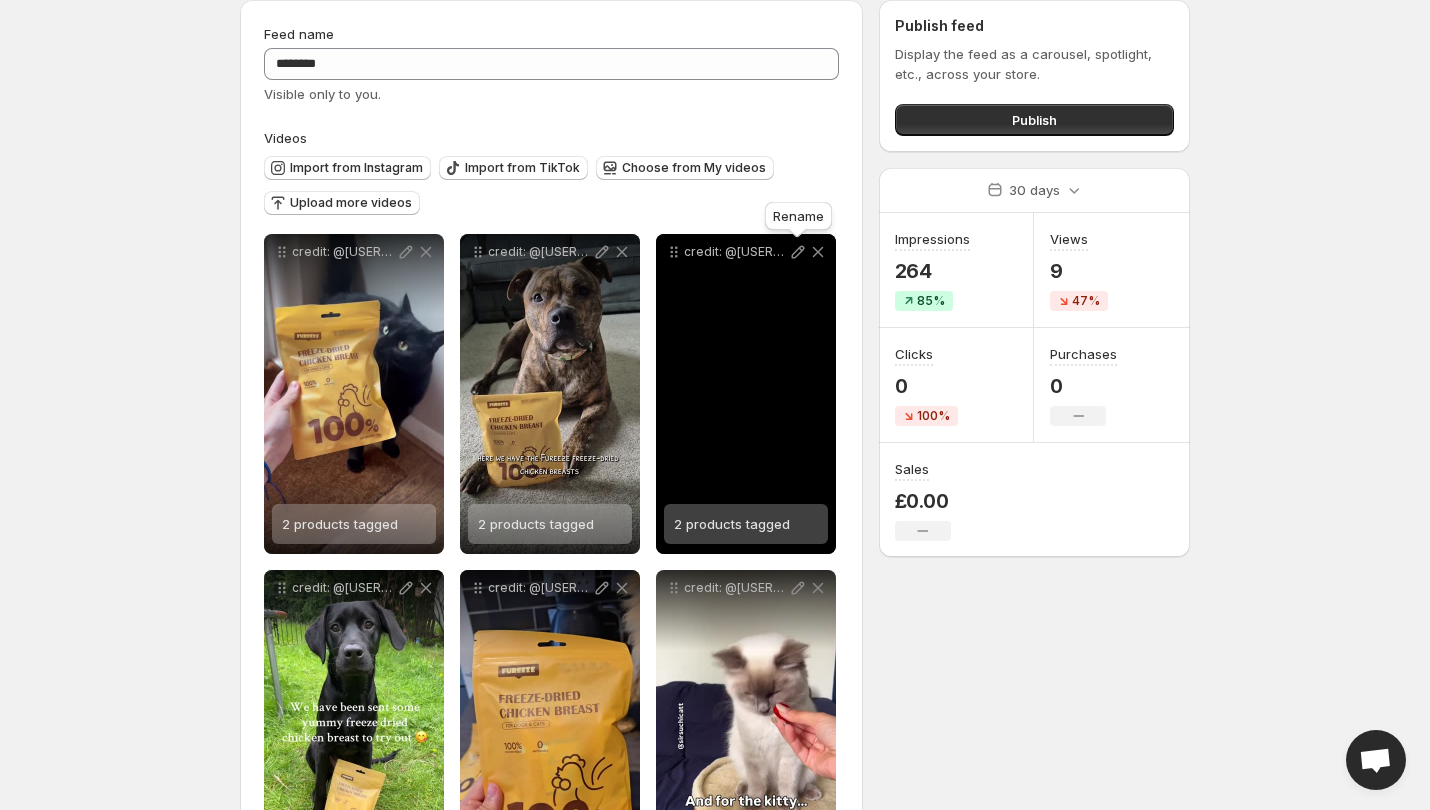 click 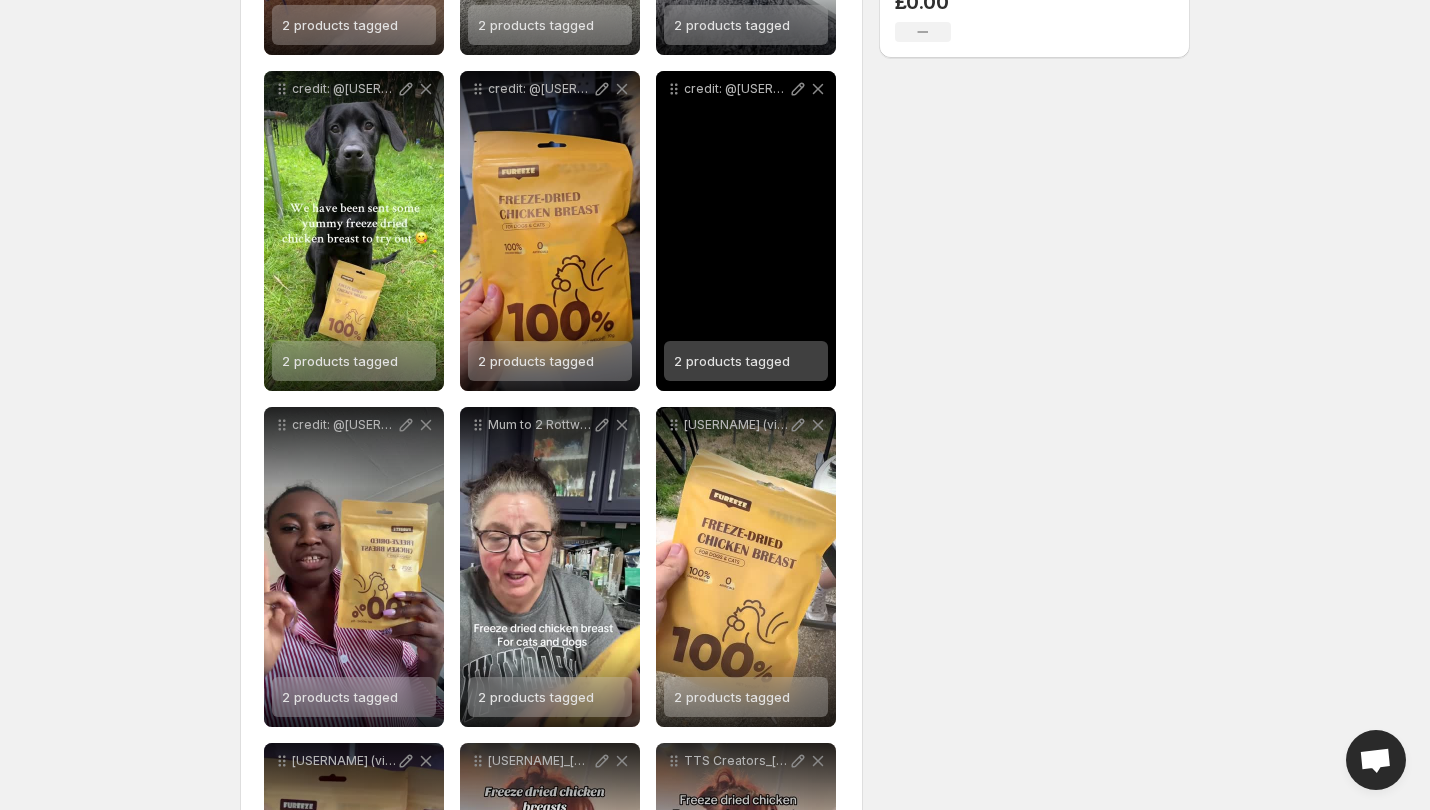 scroll, scrollTop: 576, scrollLeft: 0, axis: vertical 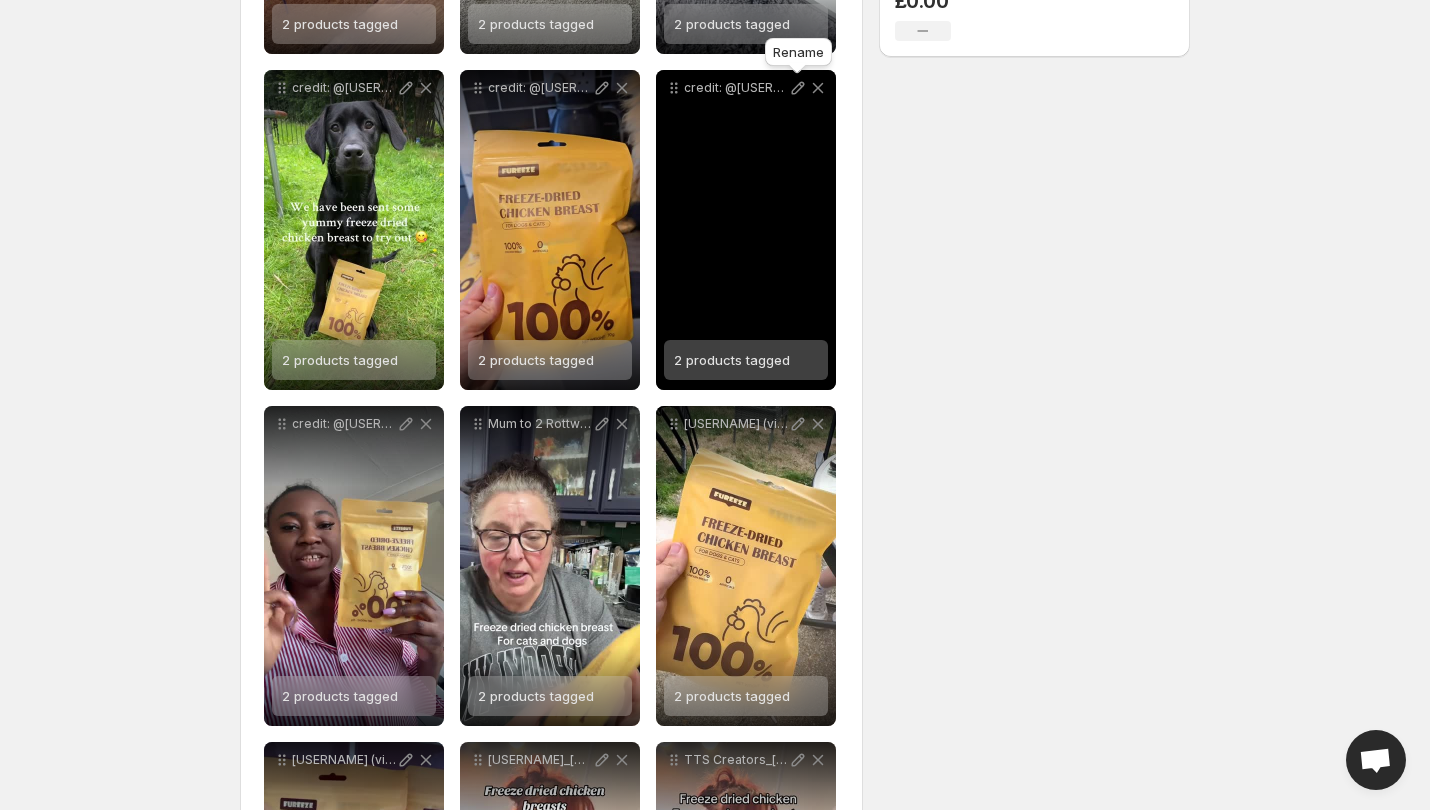 click 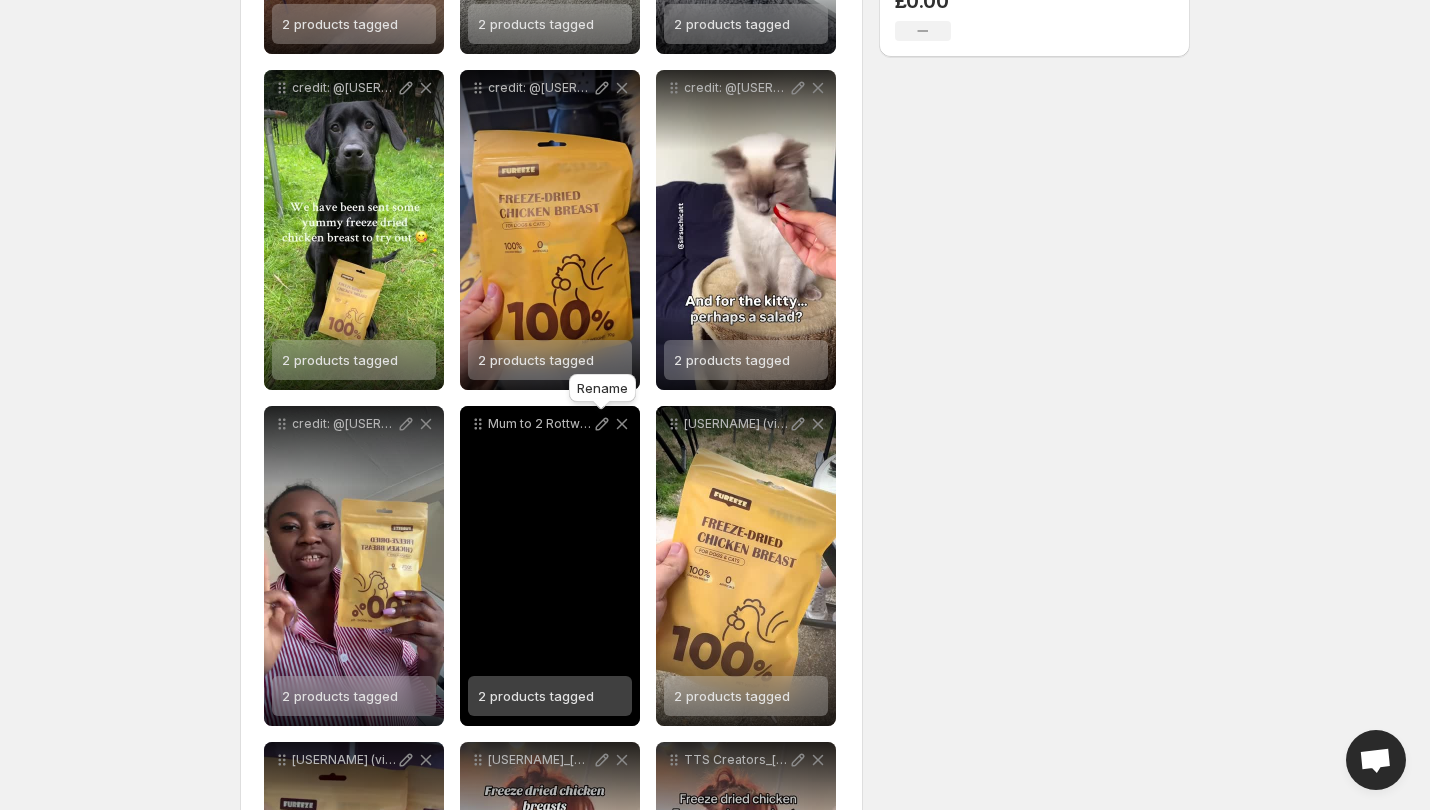 click 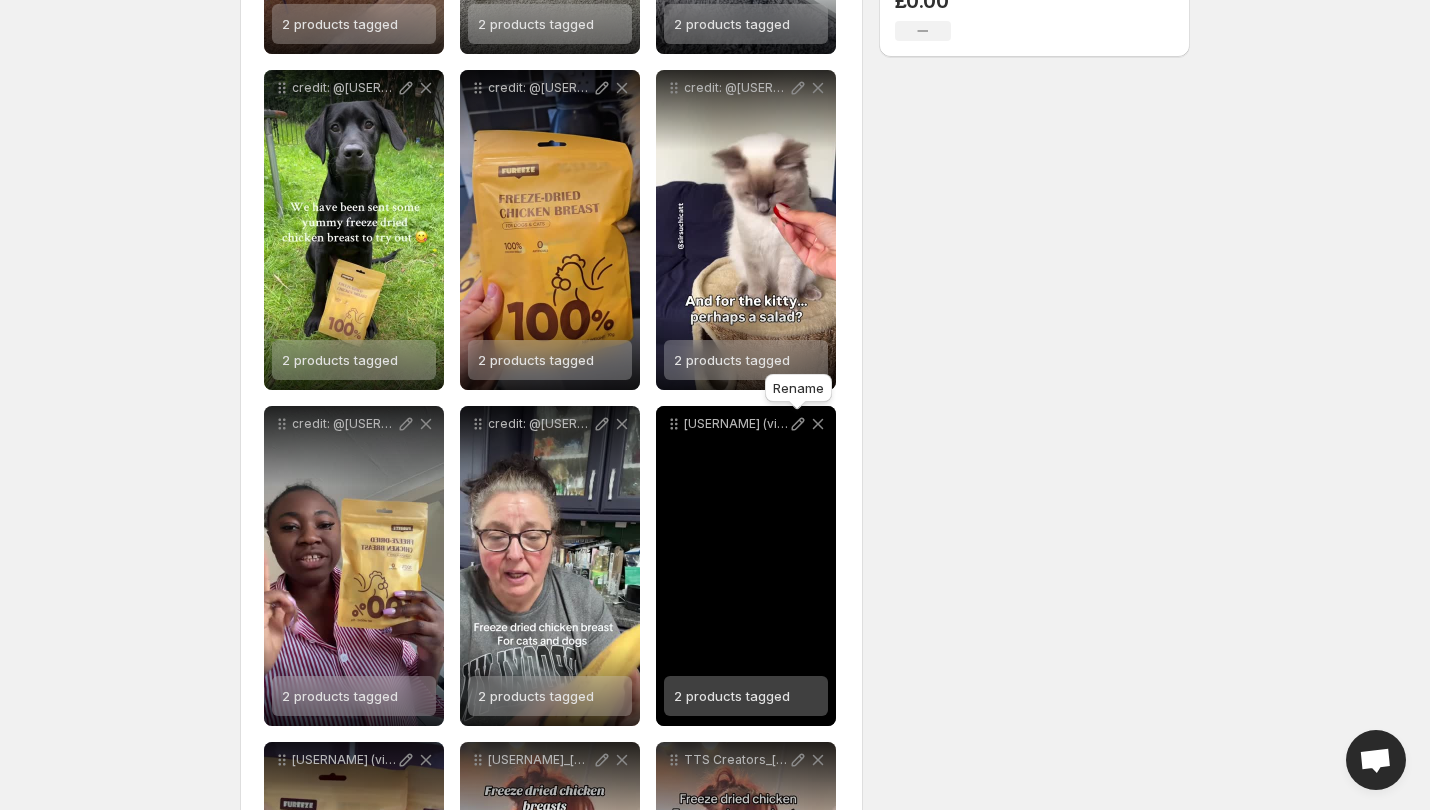 click 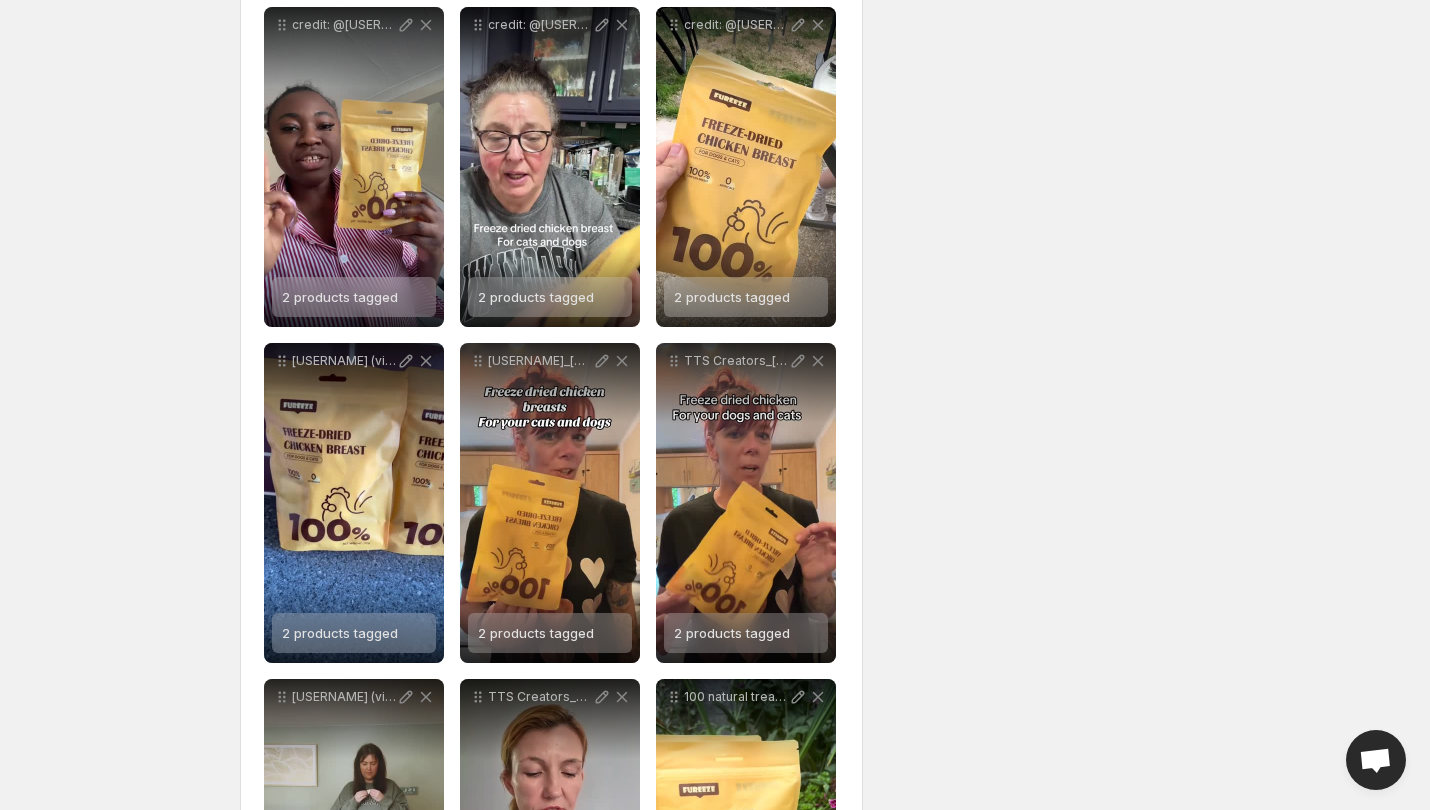 scroll, scrollTop: 976, scrollLeft: 0, axis: vertical 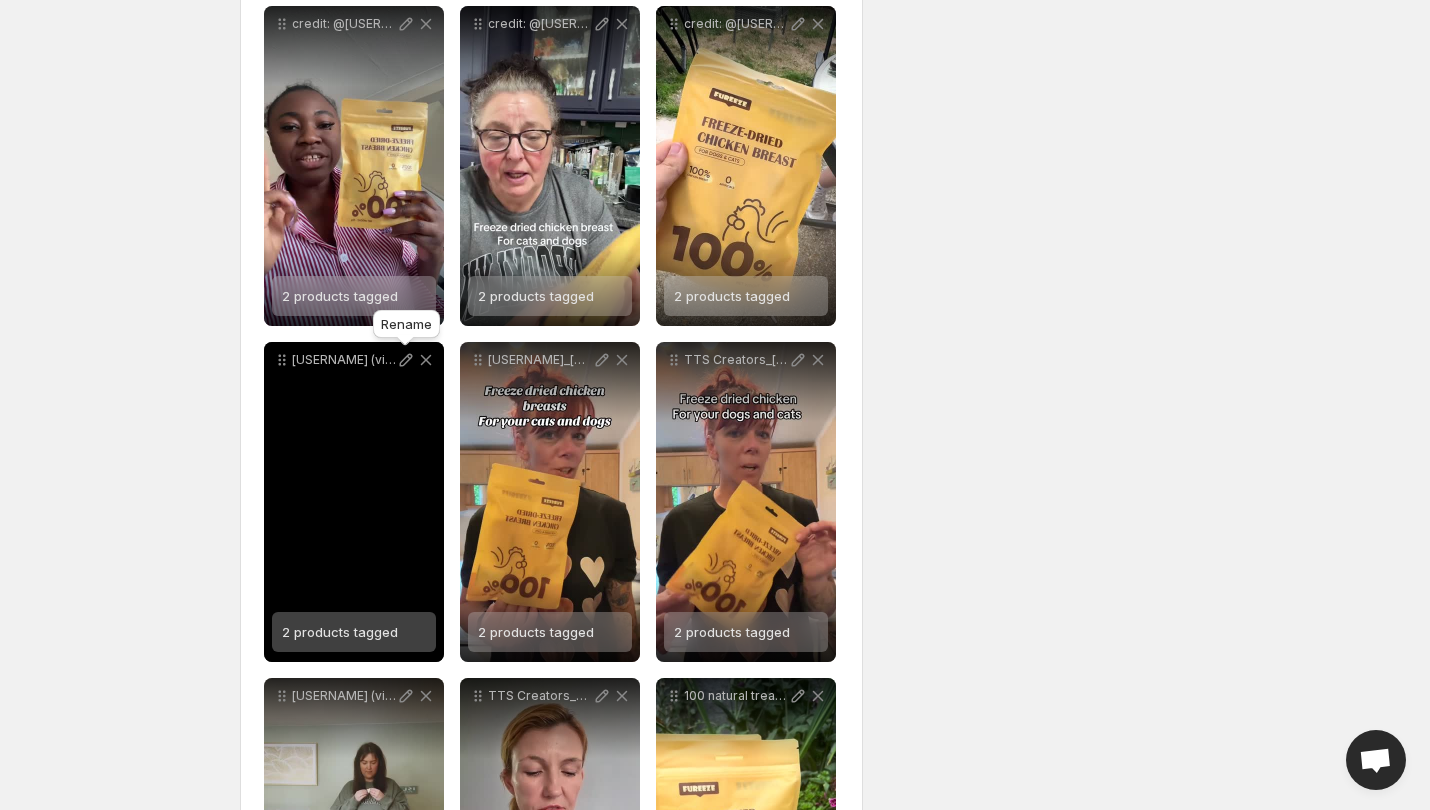 click 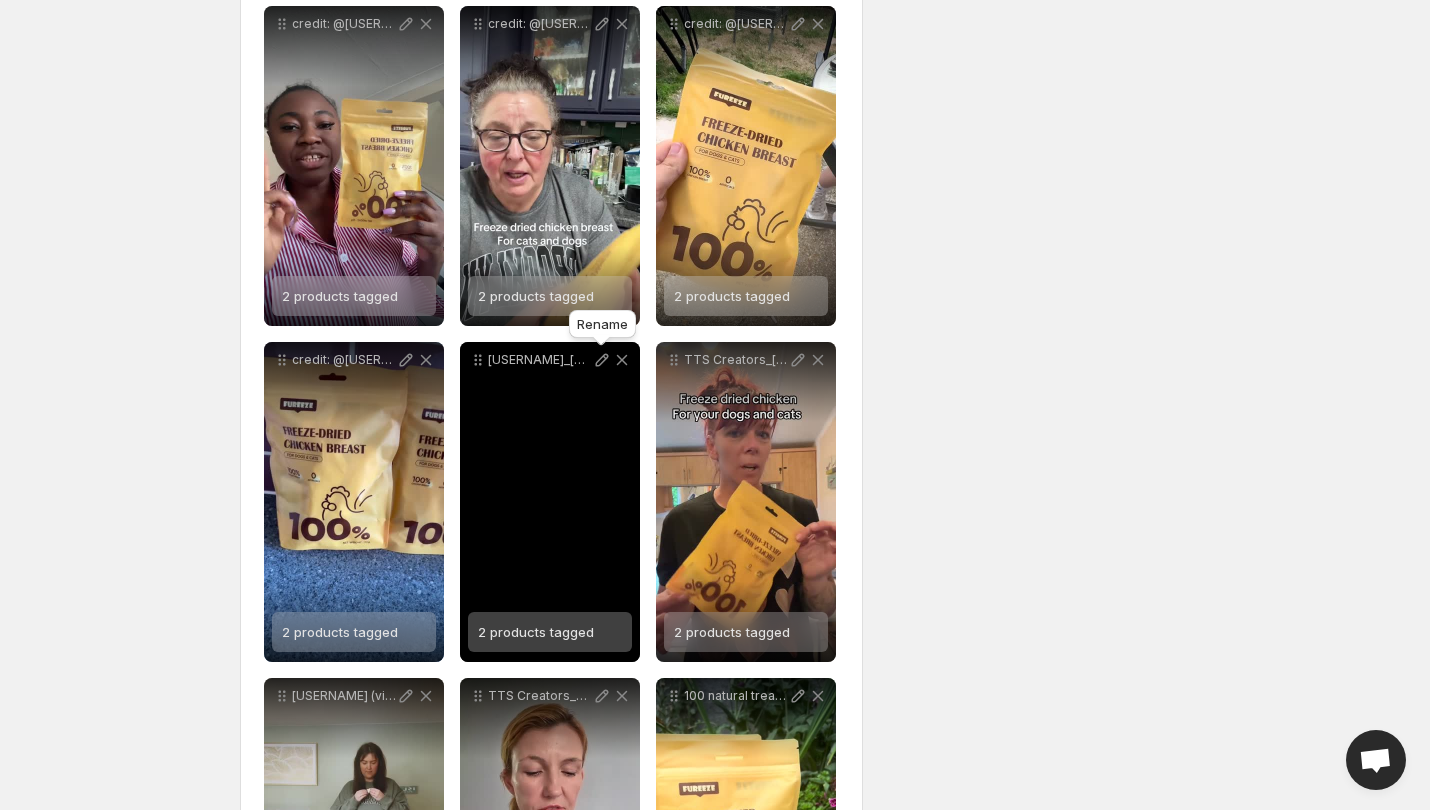 click 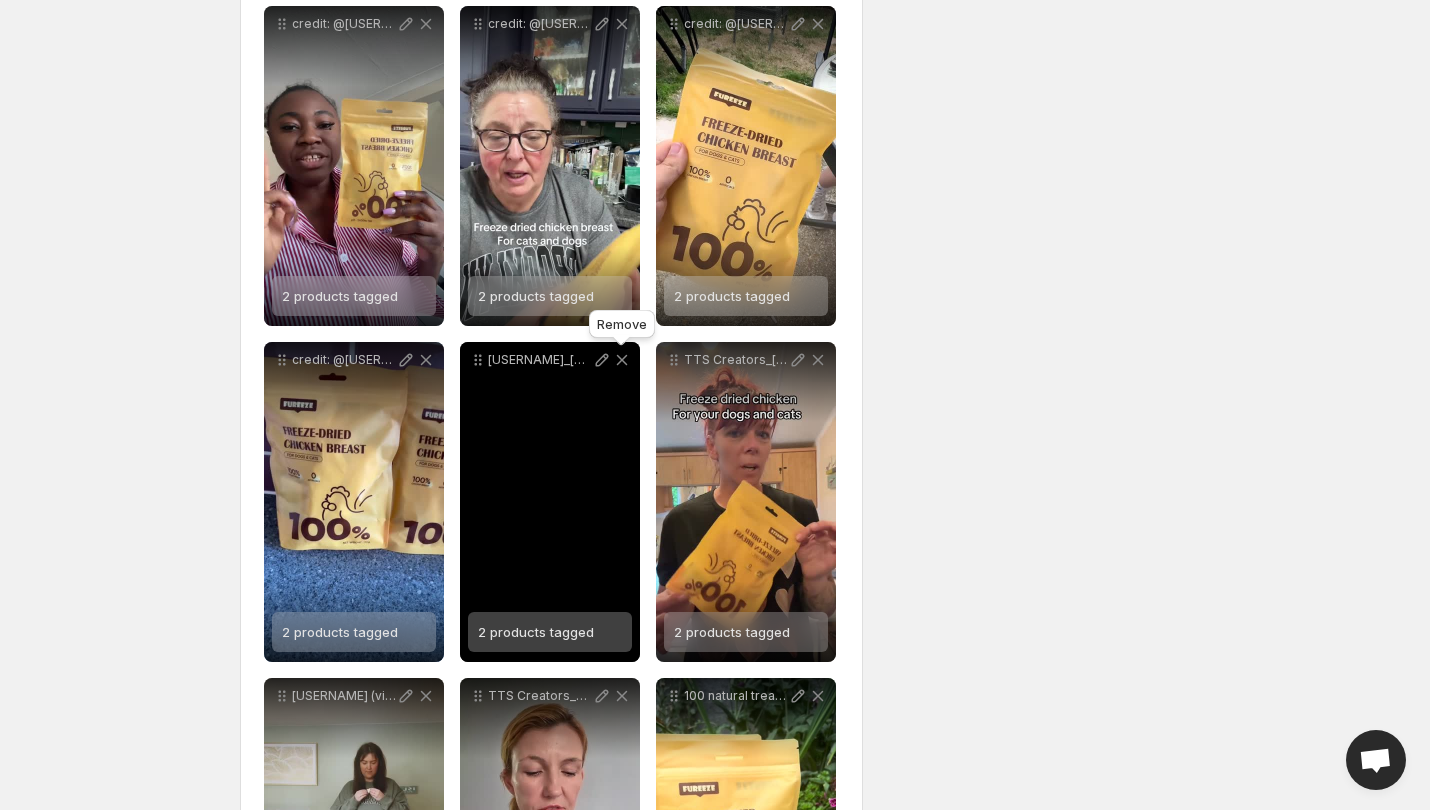 click 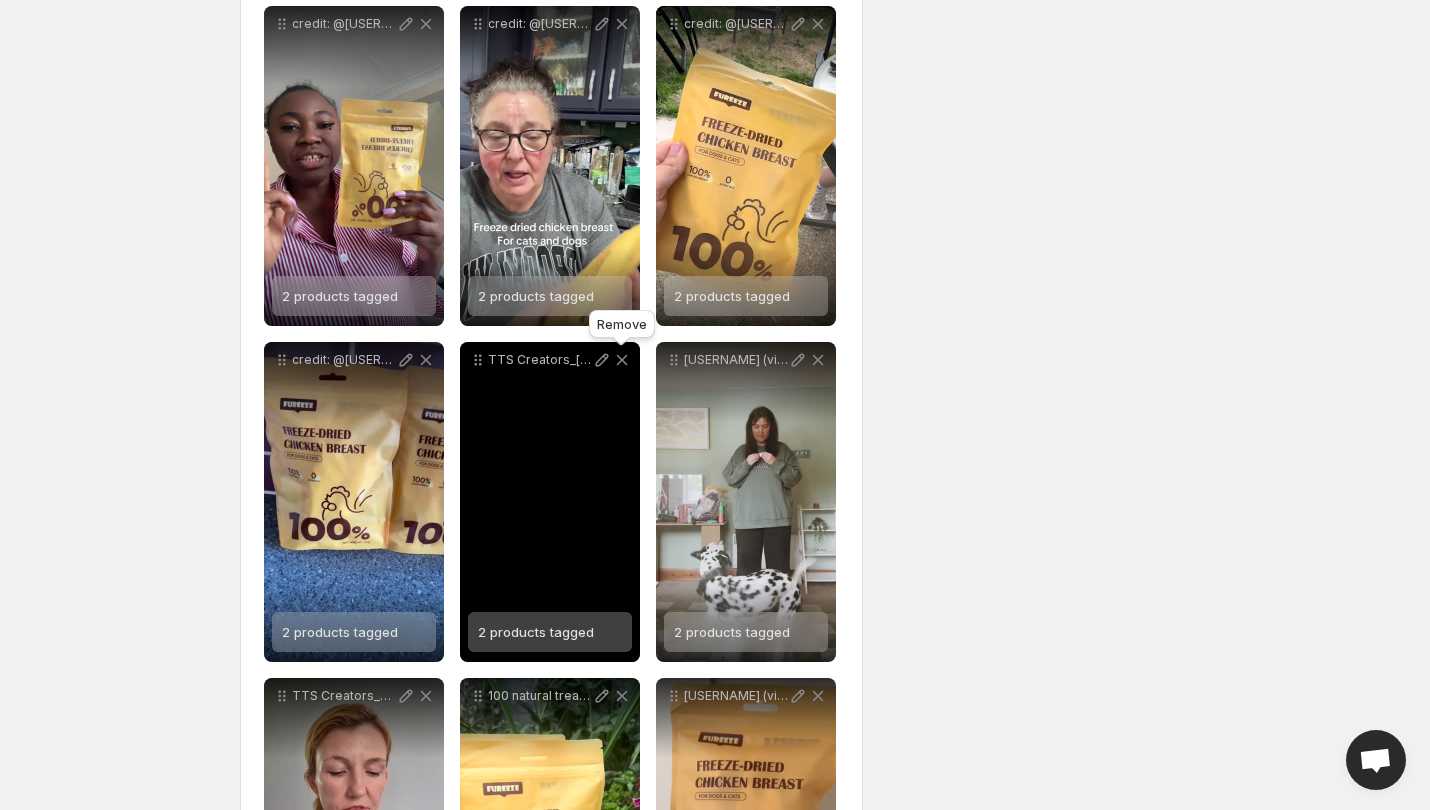 click 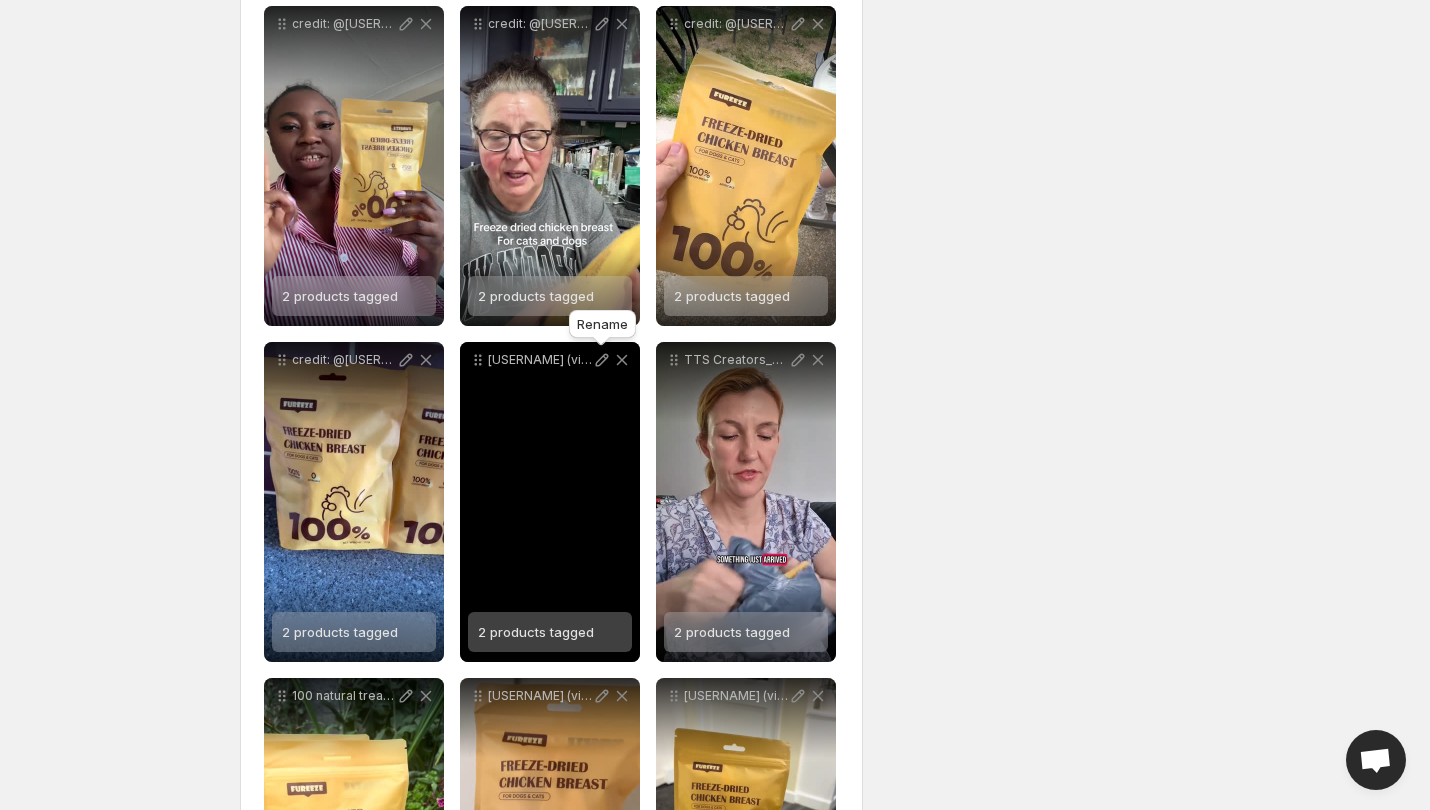 click 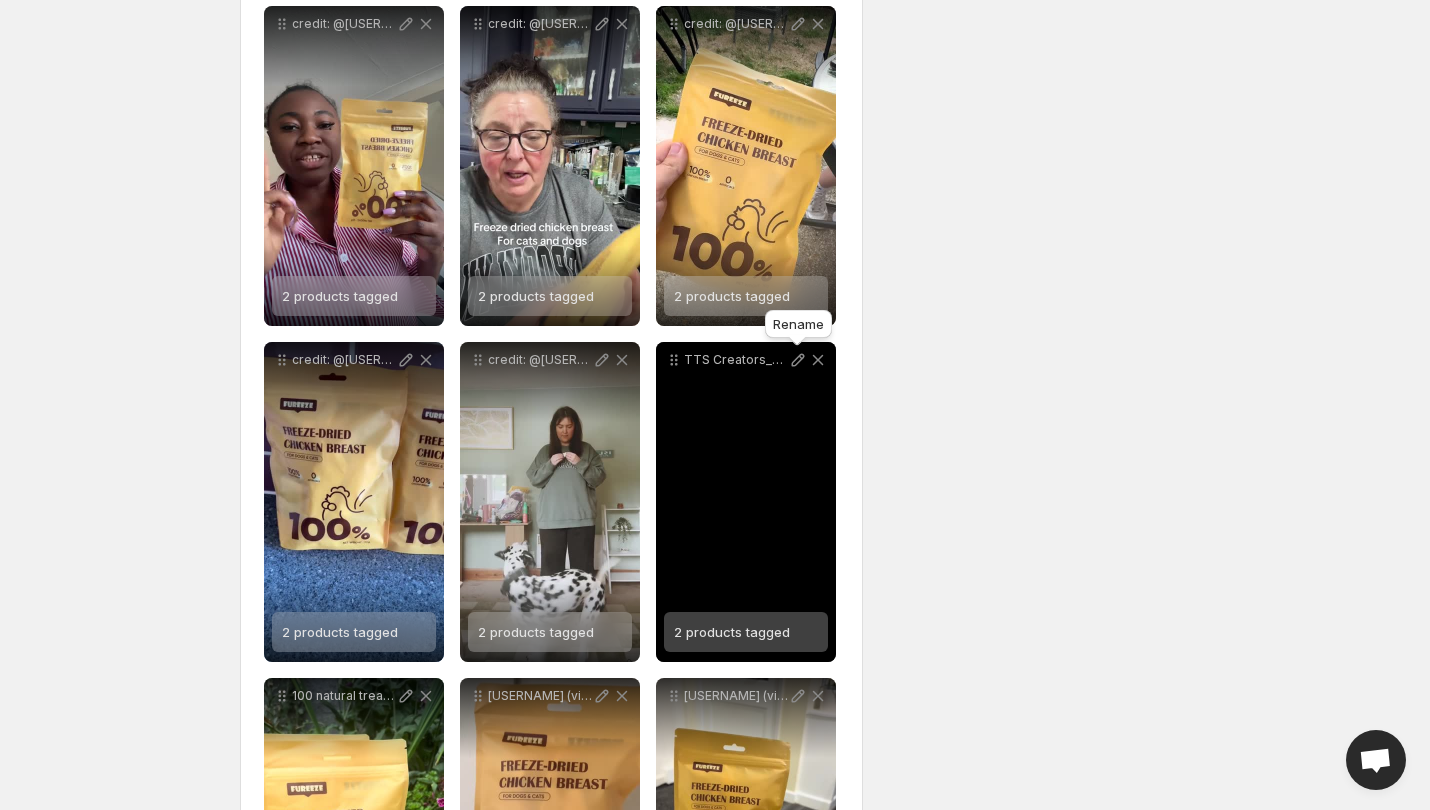 click 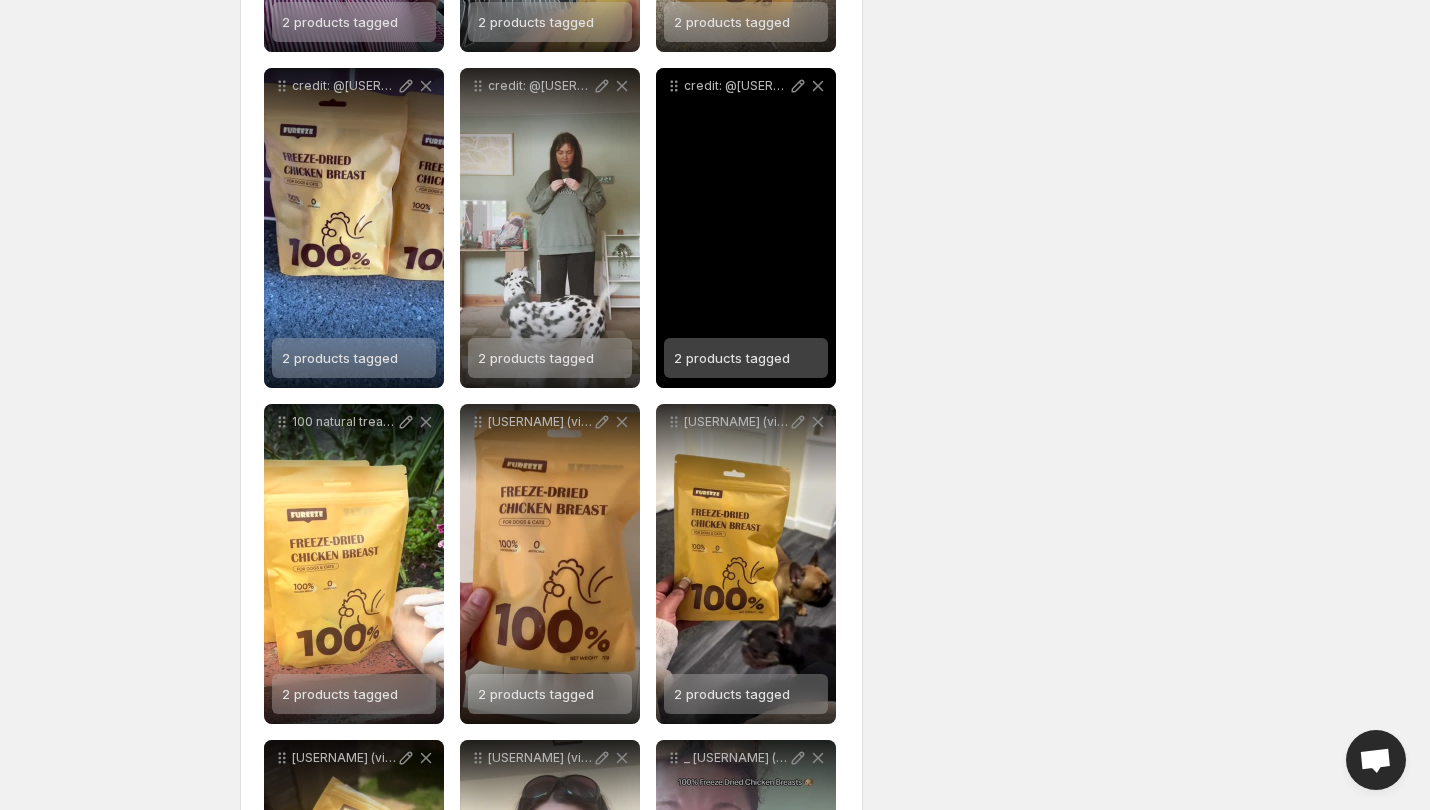 scroll, scrollTop: 1276, scrollLeft: 0, axis: vertical 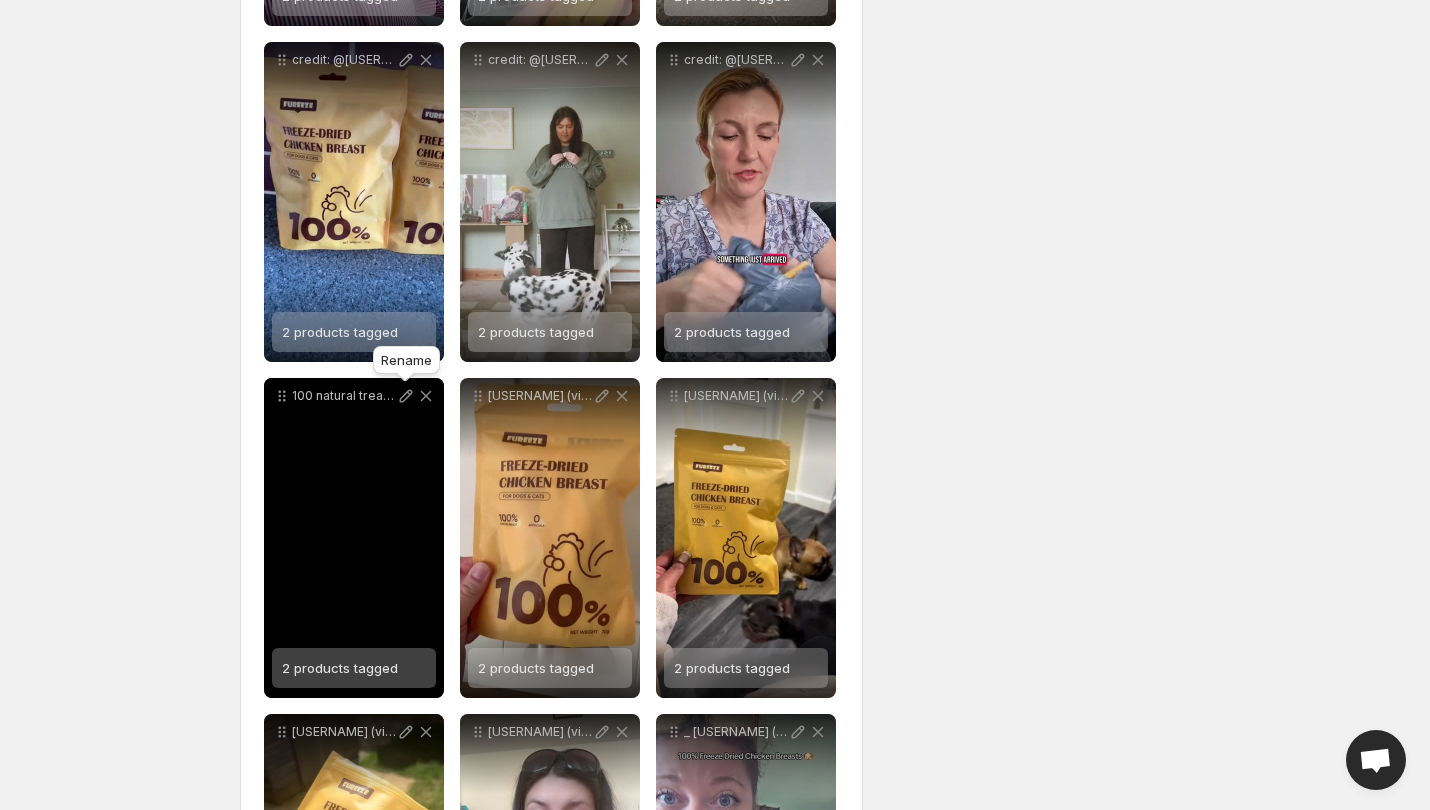 click 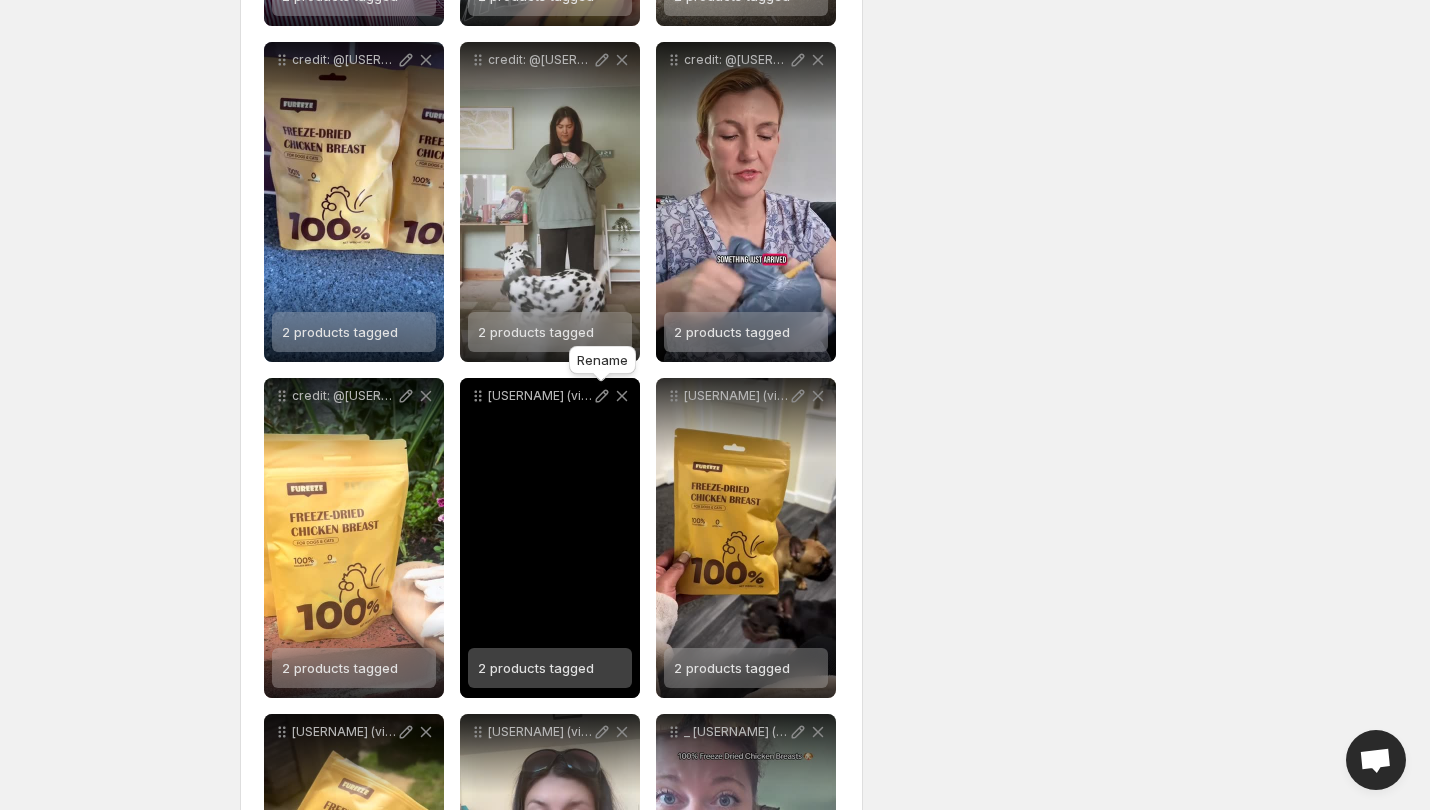 click 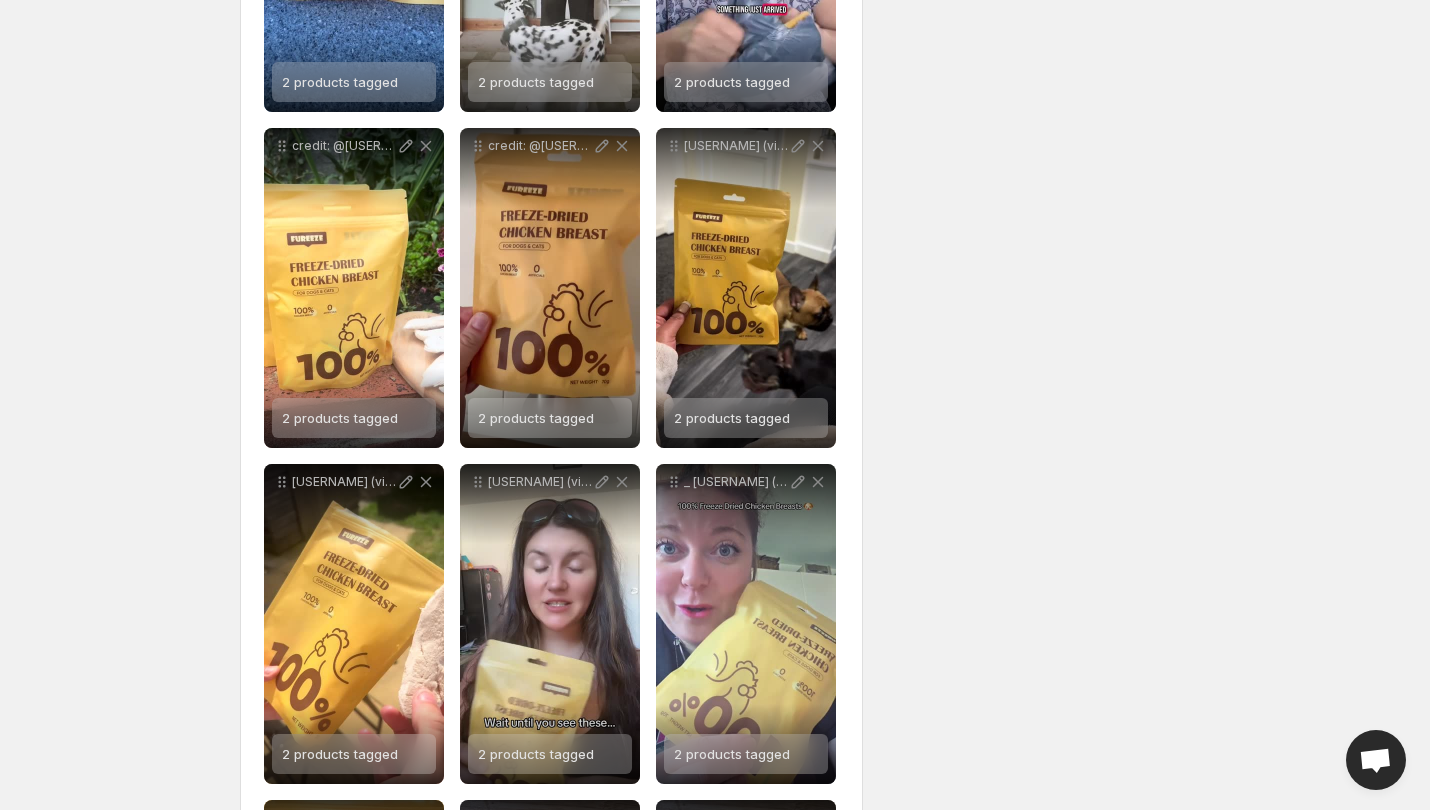 scroll, scrollTop: 1476, scrollLeft: 0, axis: vertical 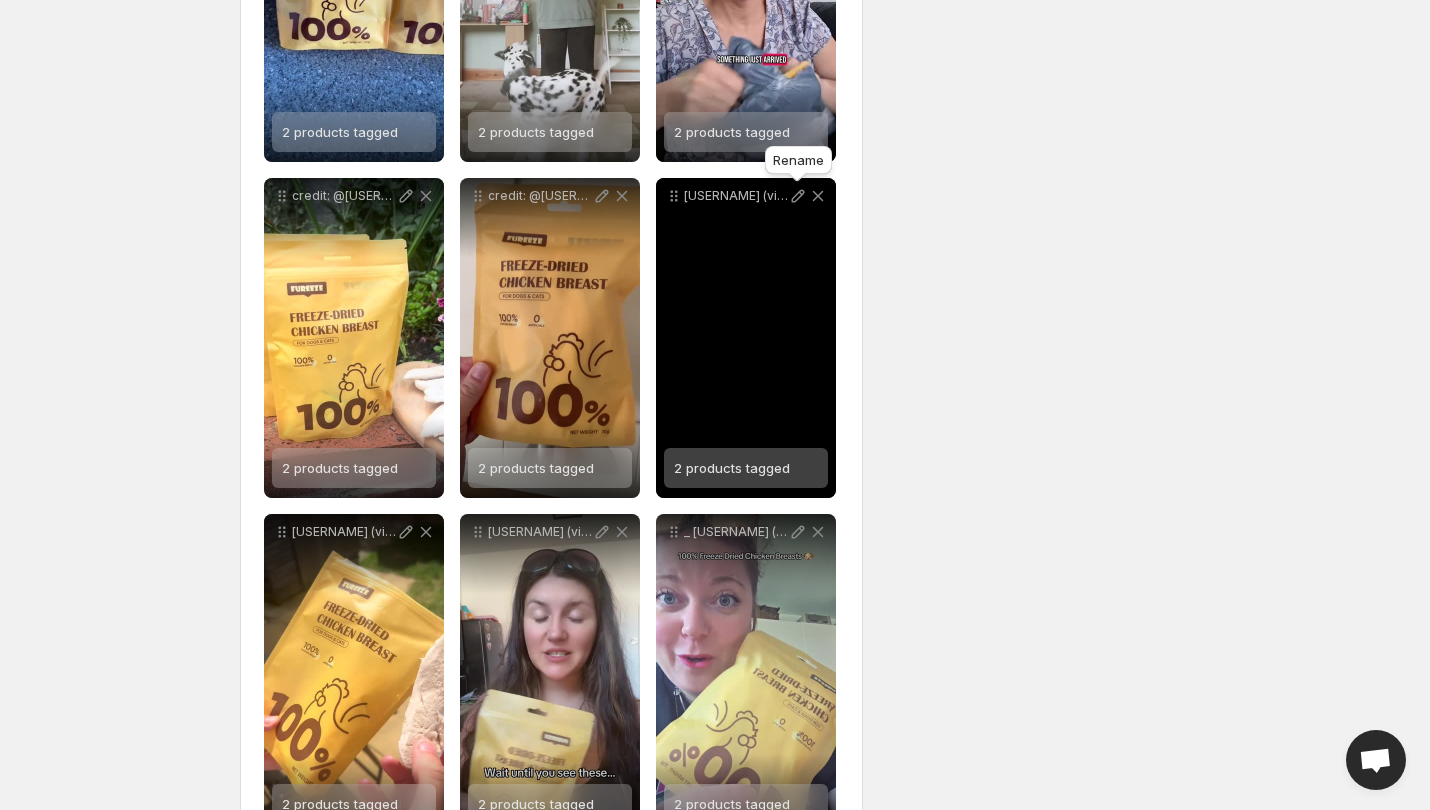 click 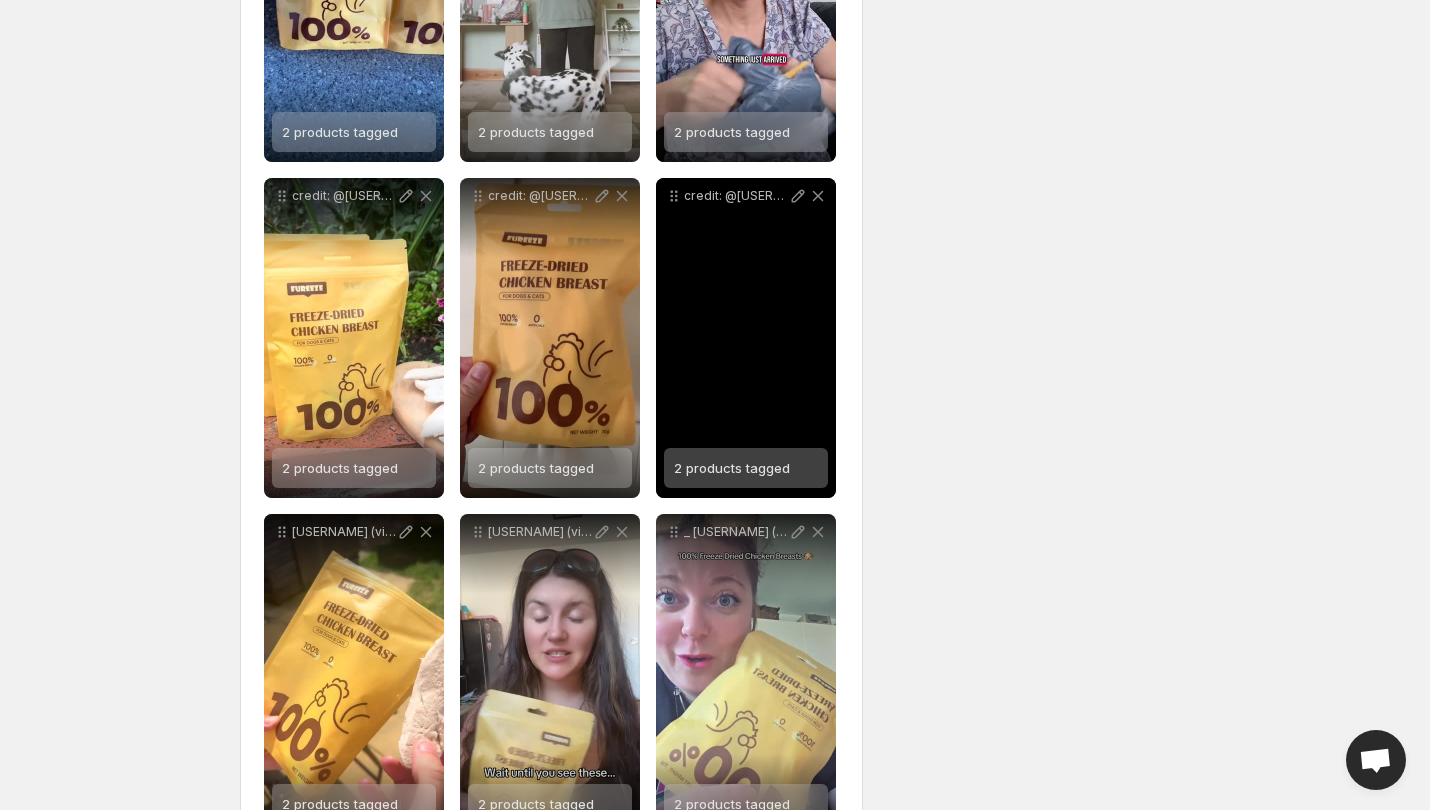 scroll, scrollTop: 1676, scrollLeft: 0, axis: vertical 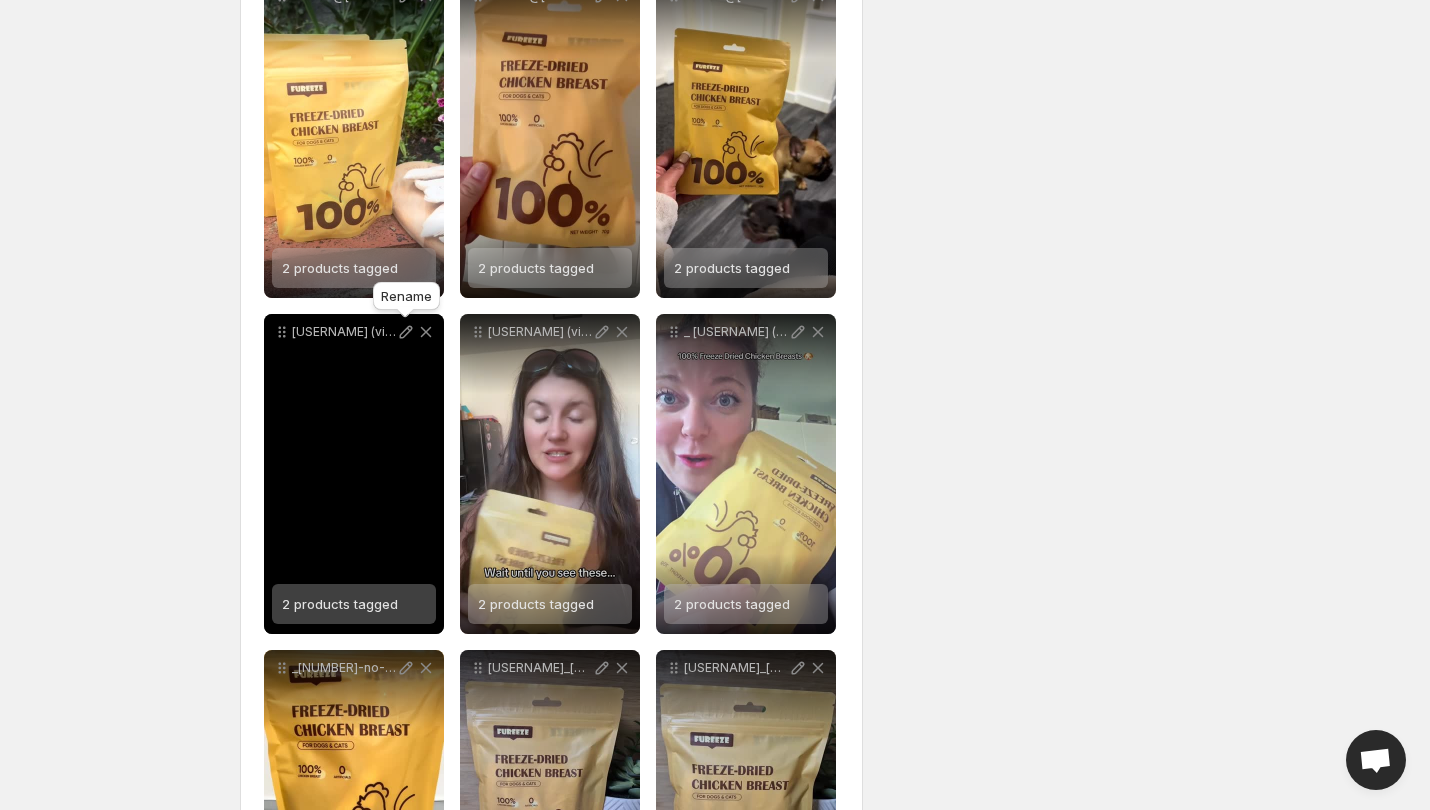 click 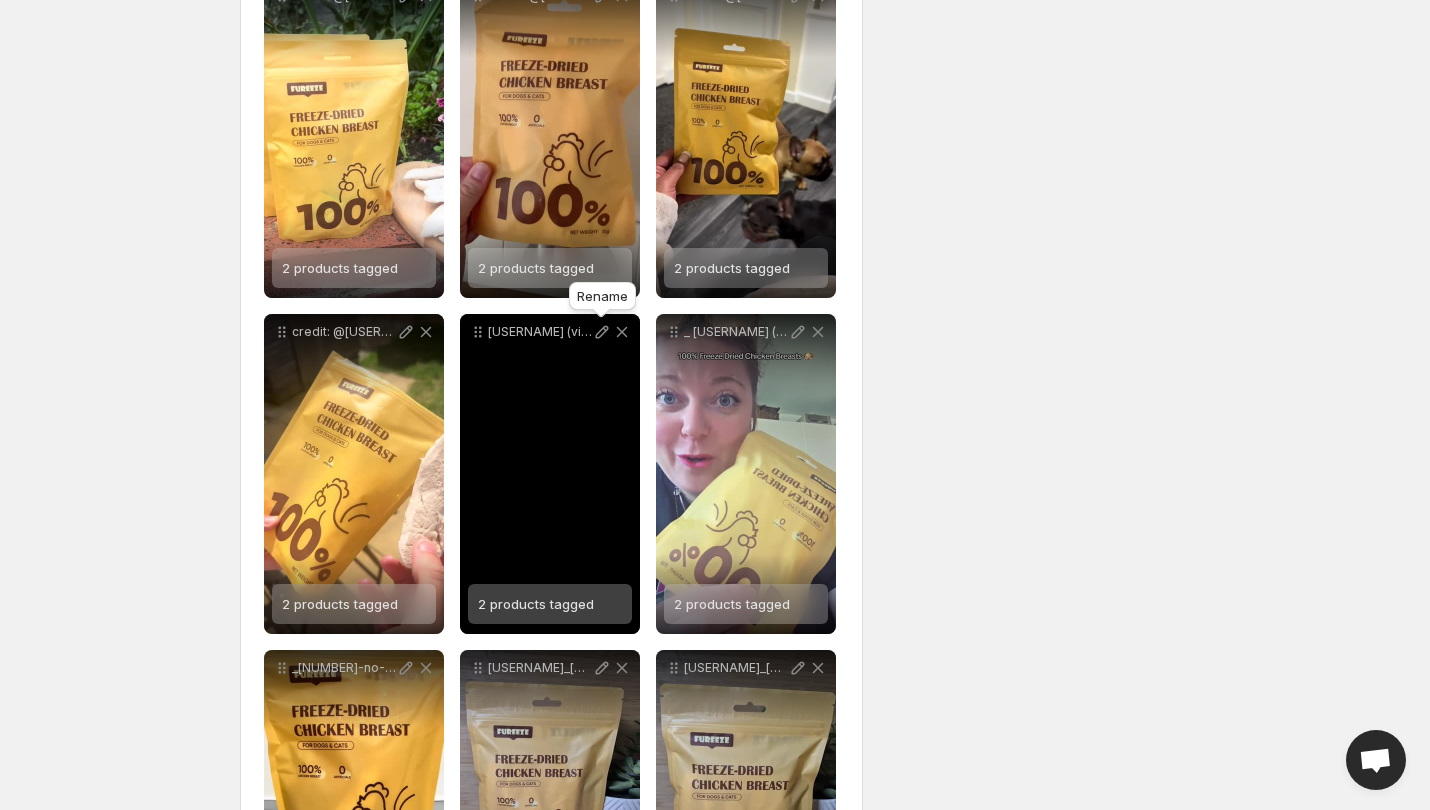 click 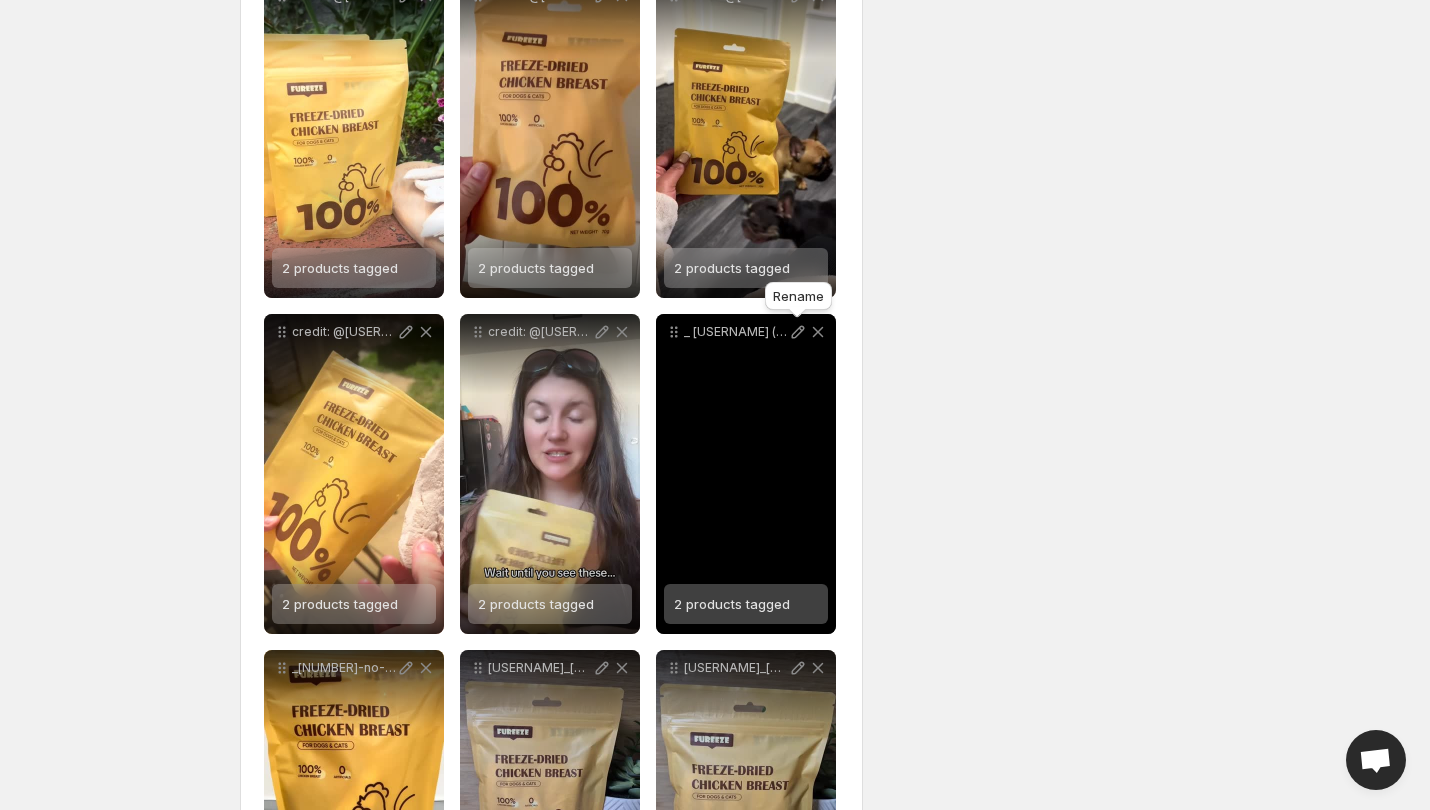 click 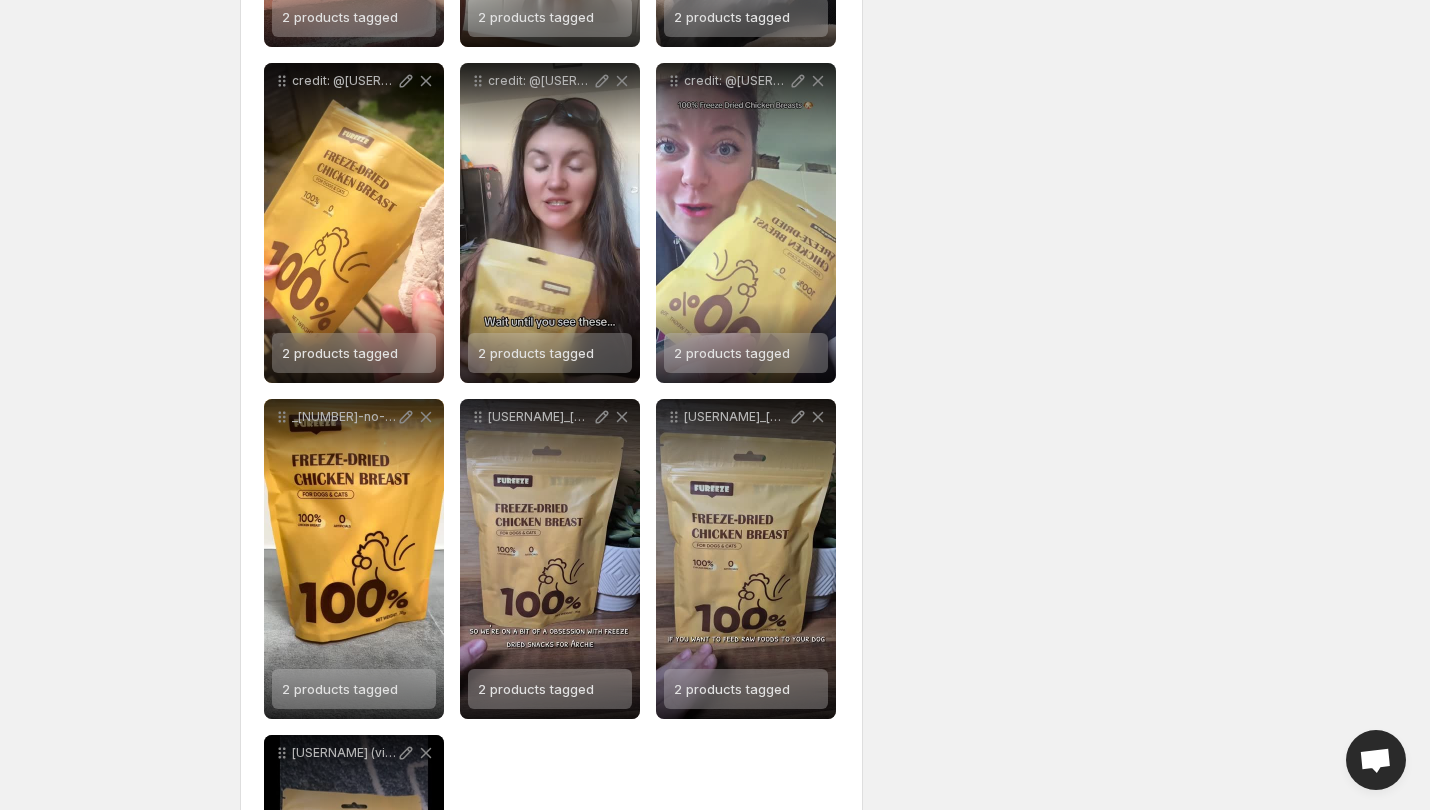 scroll, scrollTop: 1976, scrollLeft: 0, axis: vertical 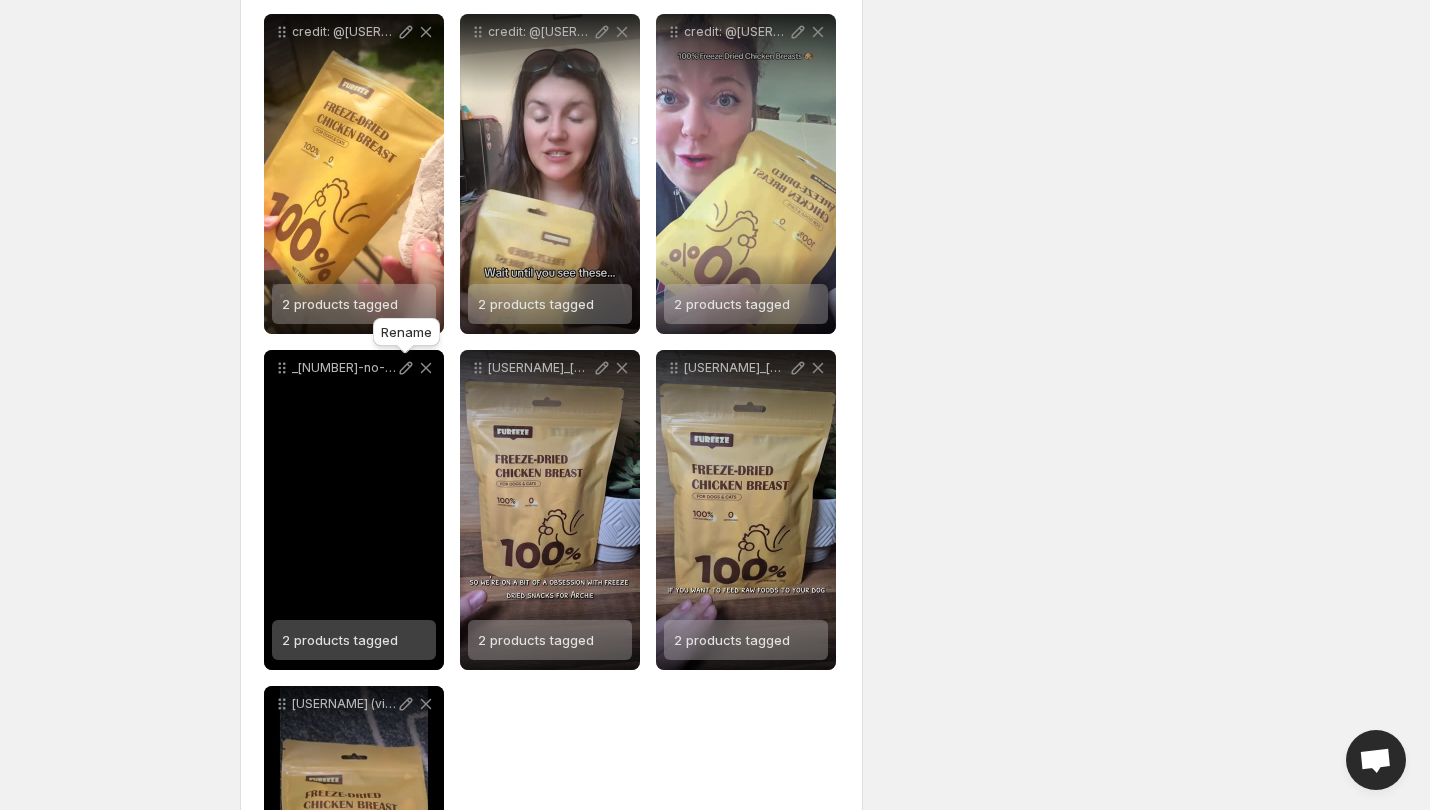 click 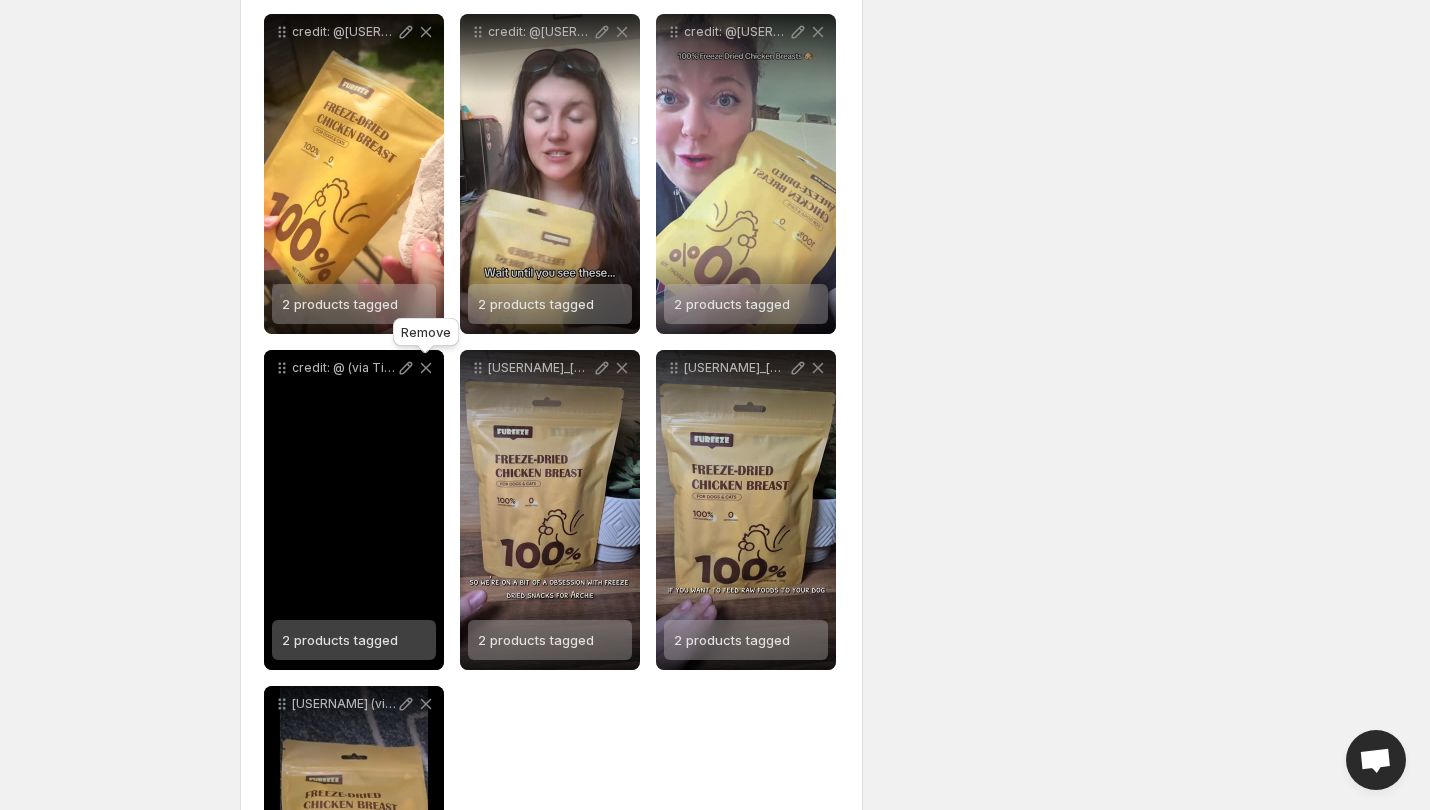 click 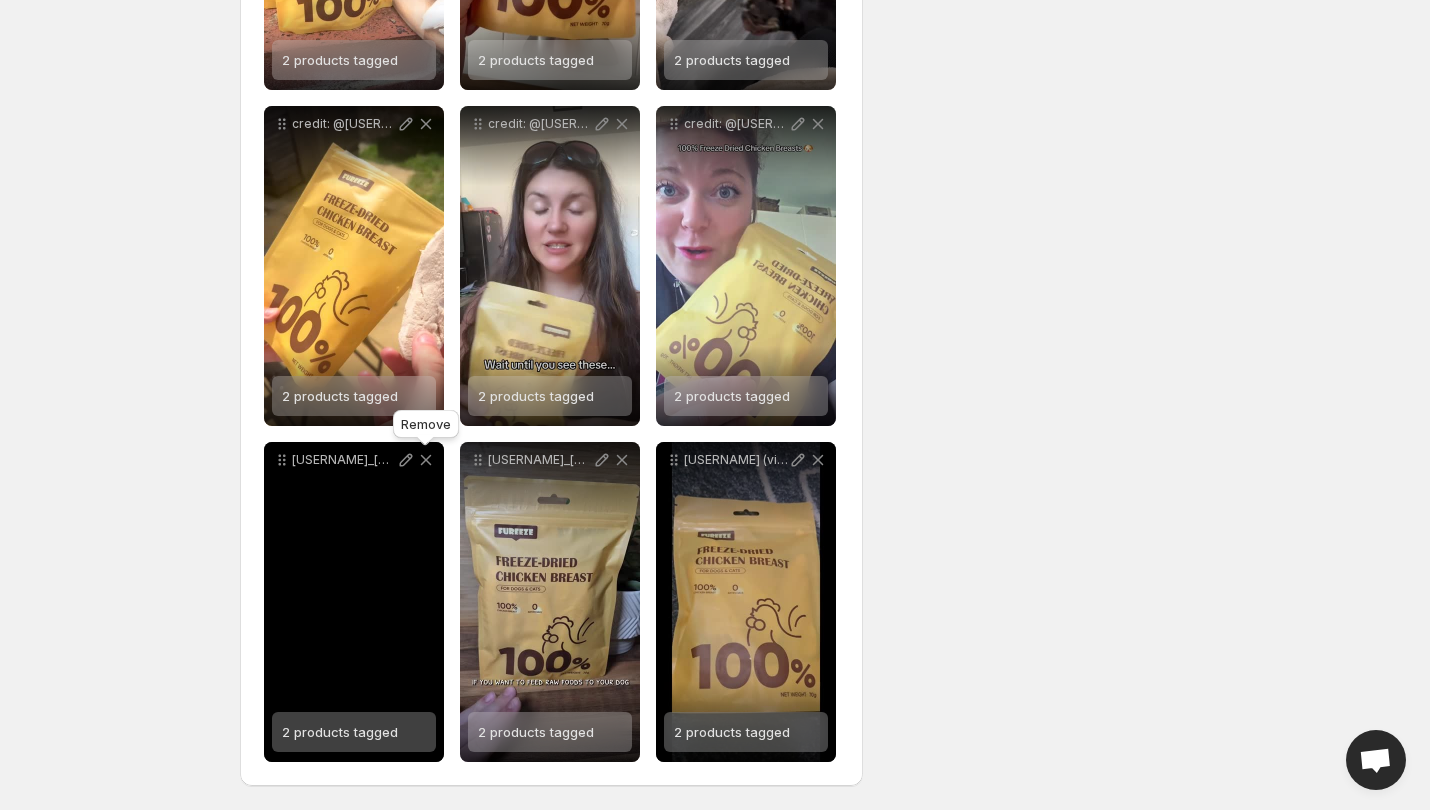 click 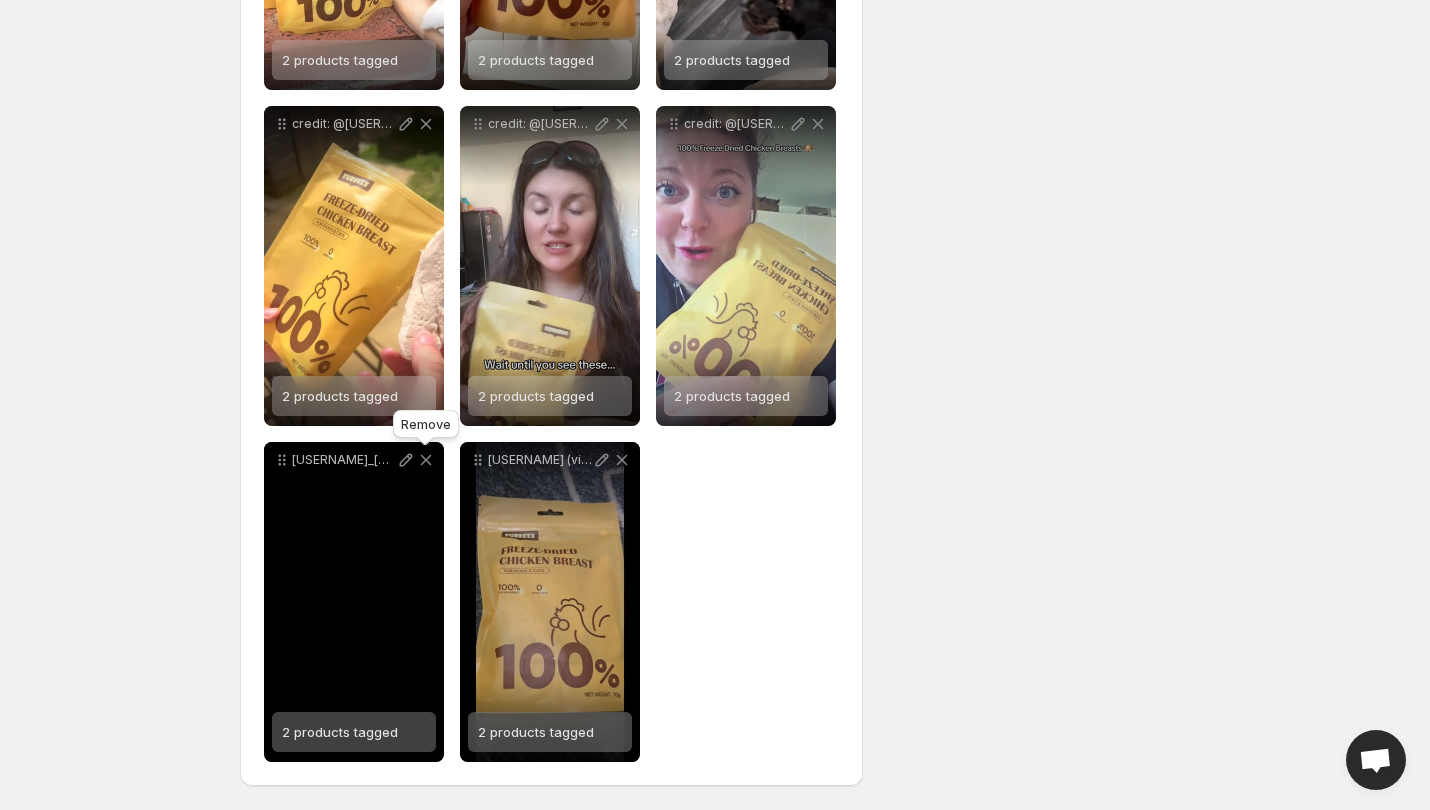 click 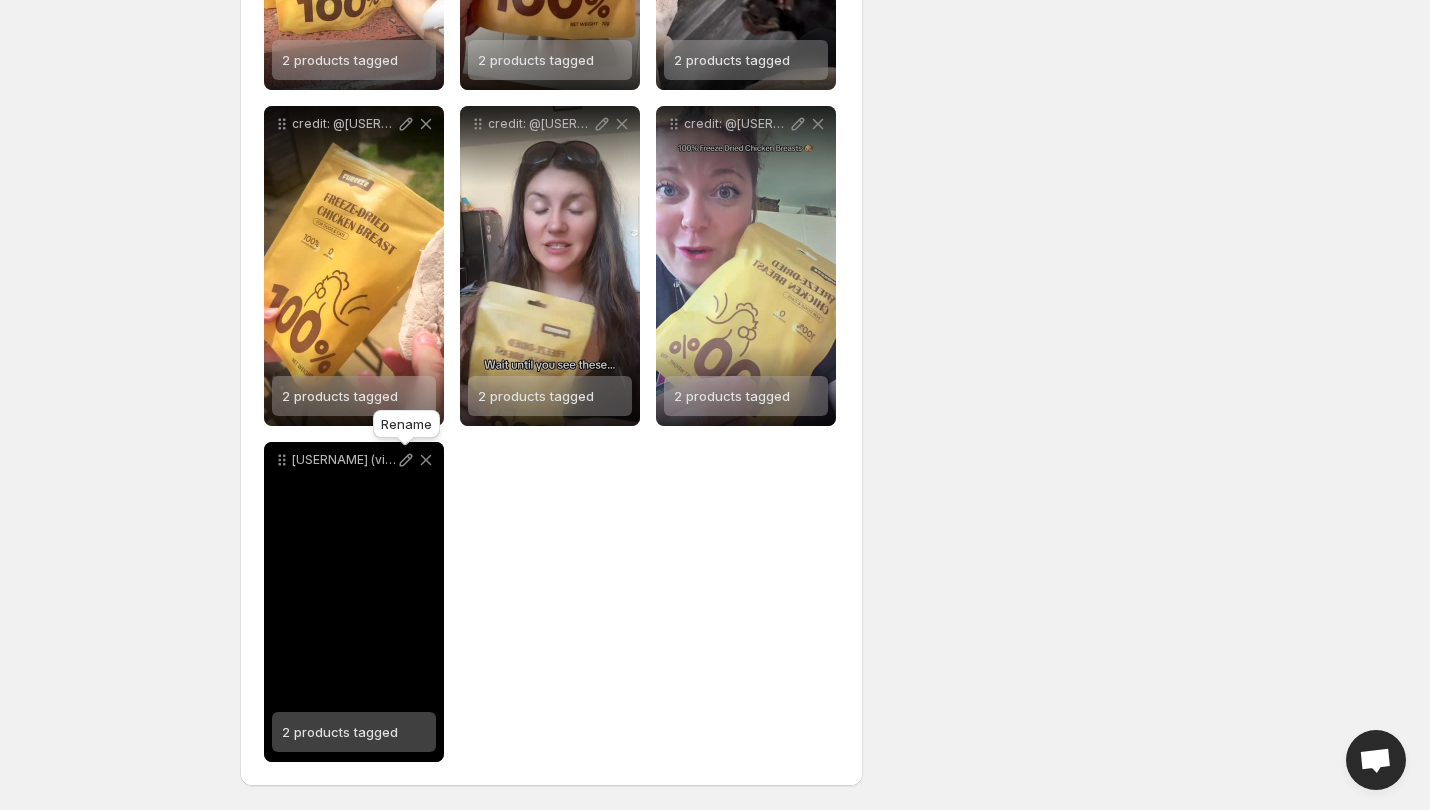 click 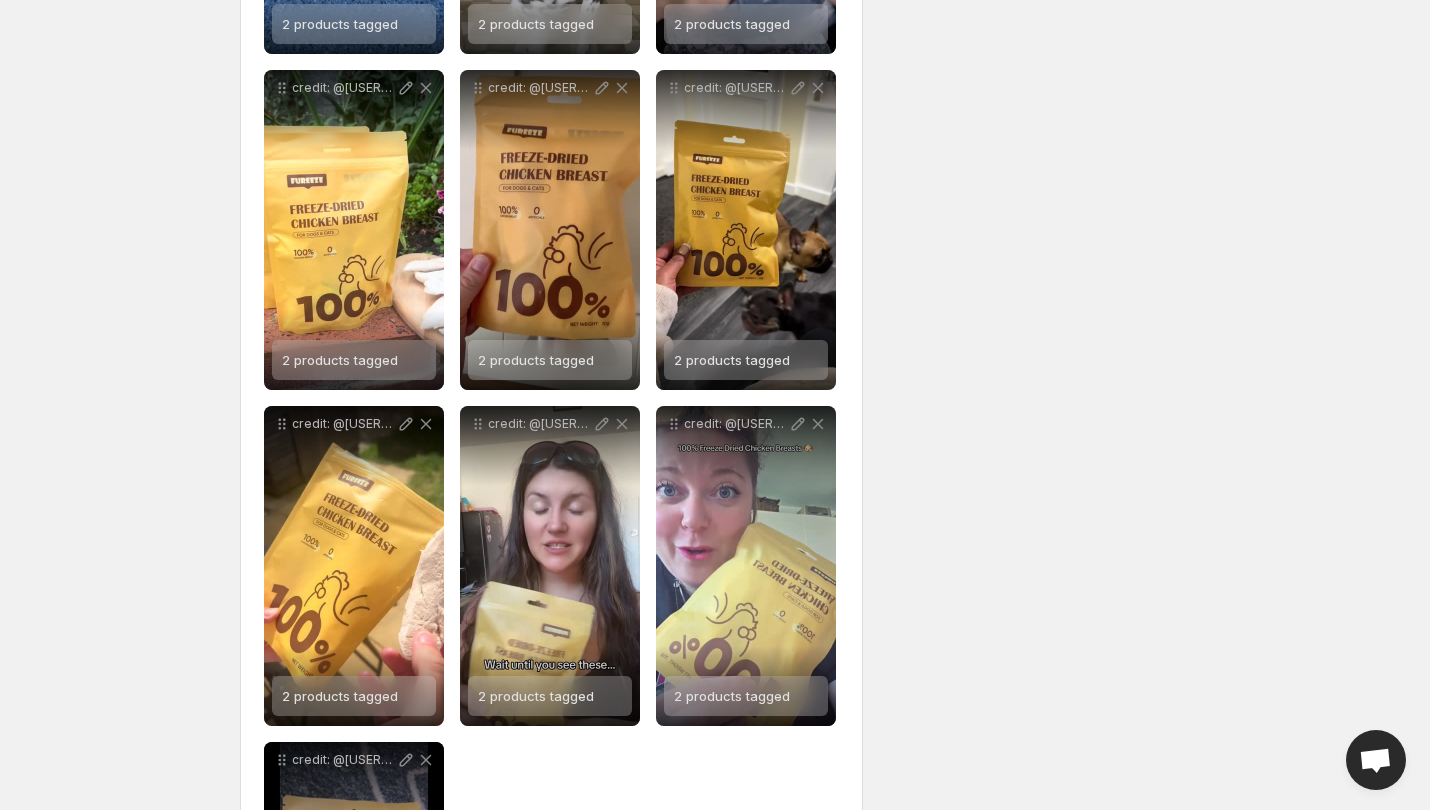 scroll, scrollTop: 0, scrollLeft: 0, axis: both 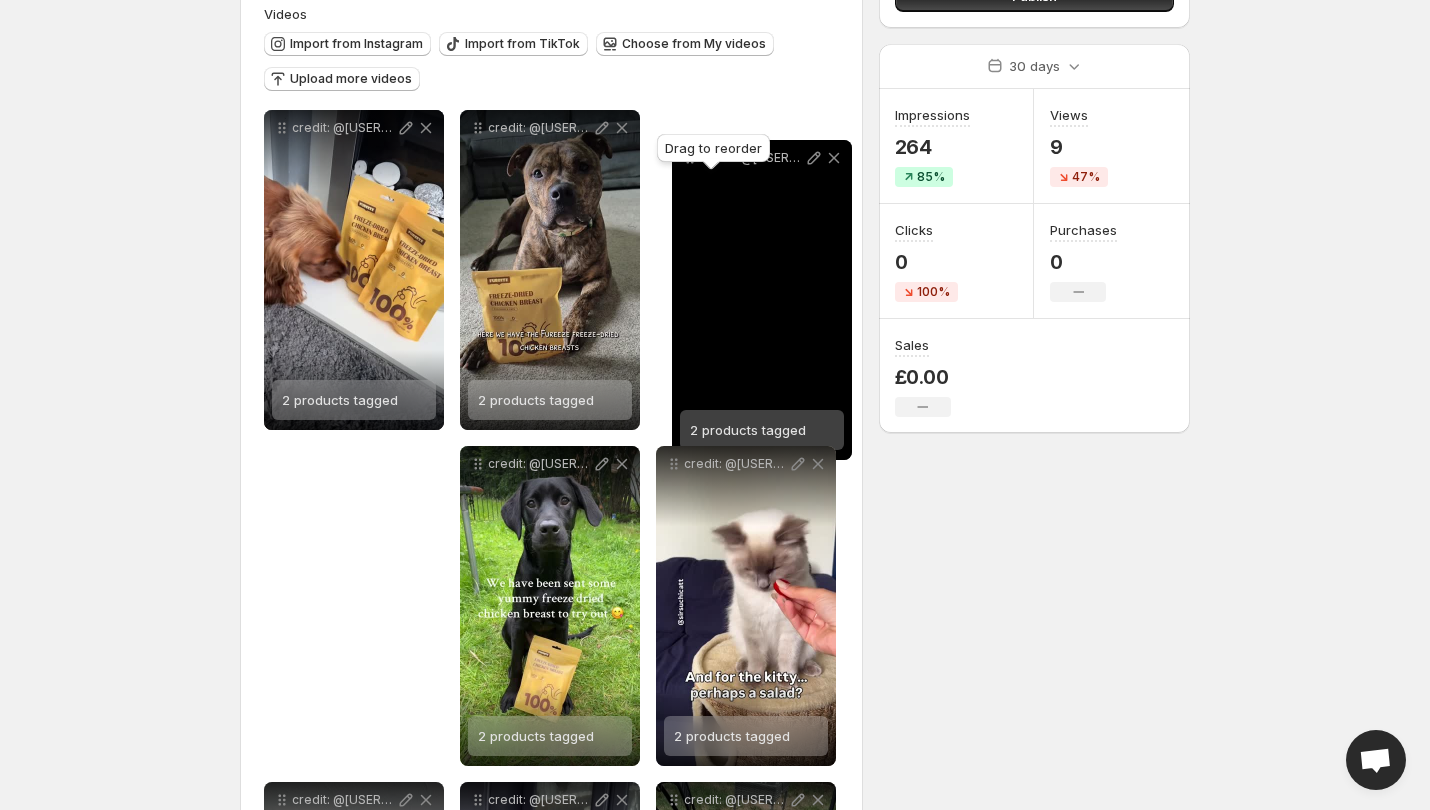 drag, startPoint x: 479, startPoint y: 465, endPoint x: 691, endPoint y: 153, distance: 377.21082 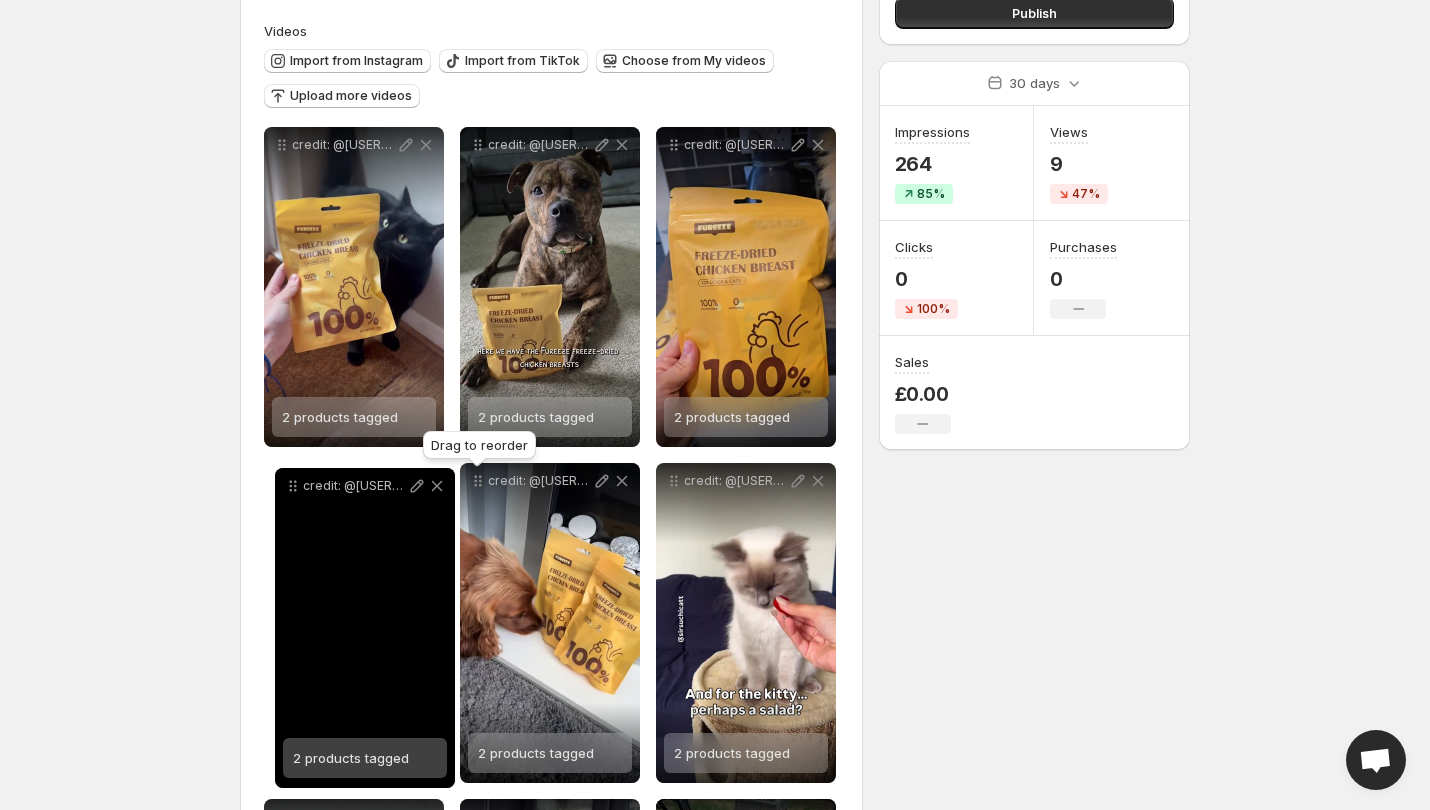 drag, startPoint x: 480, startPoint y: 481, endPoint x: 295, endPoint y: 486, distance: 185.06755 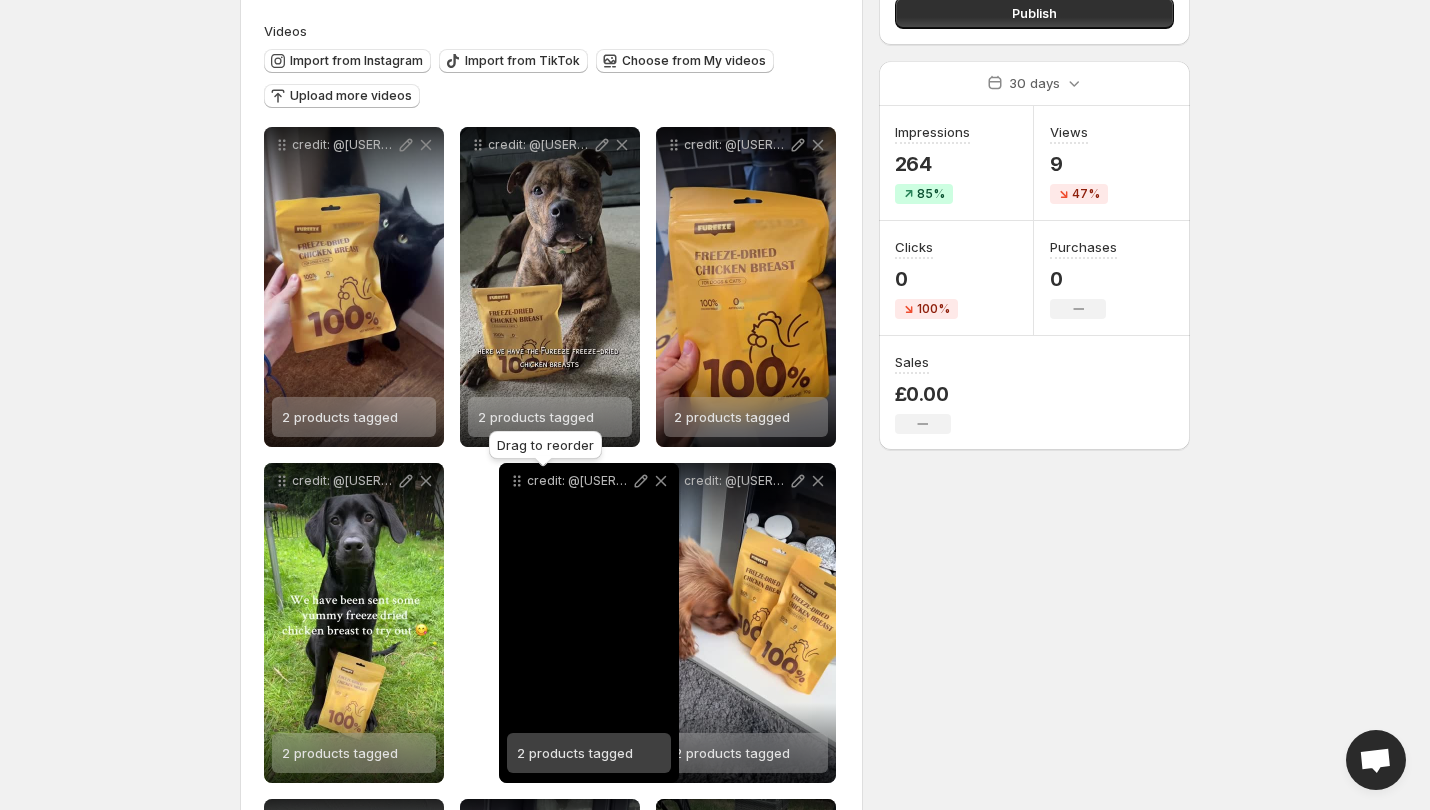 drag, startPoint x: 674, startPoint y: 484, endPoint x: 517, endPoint y: 484, distance: 157 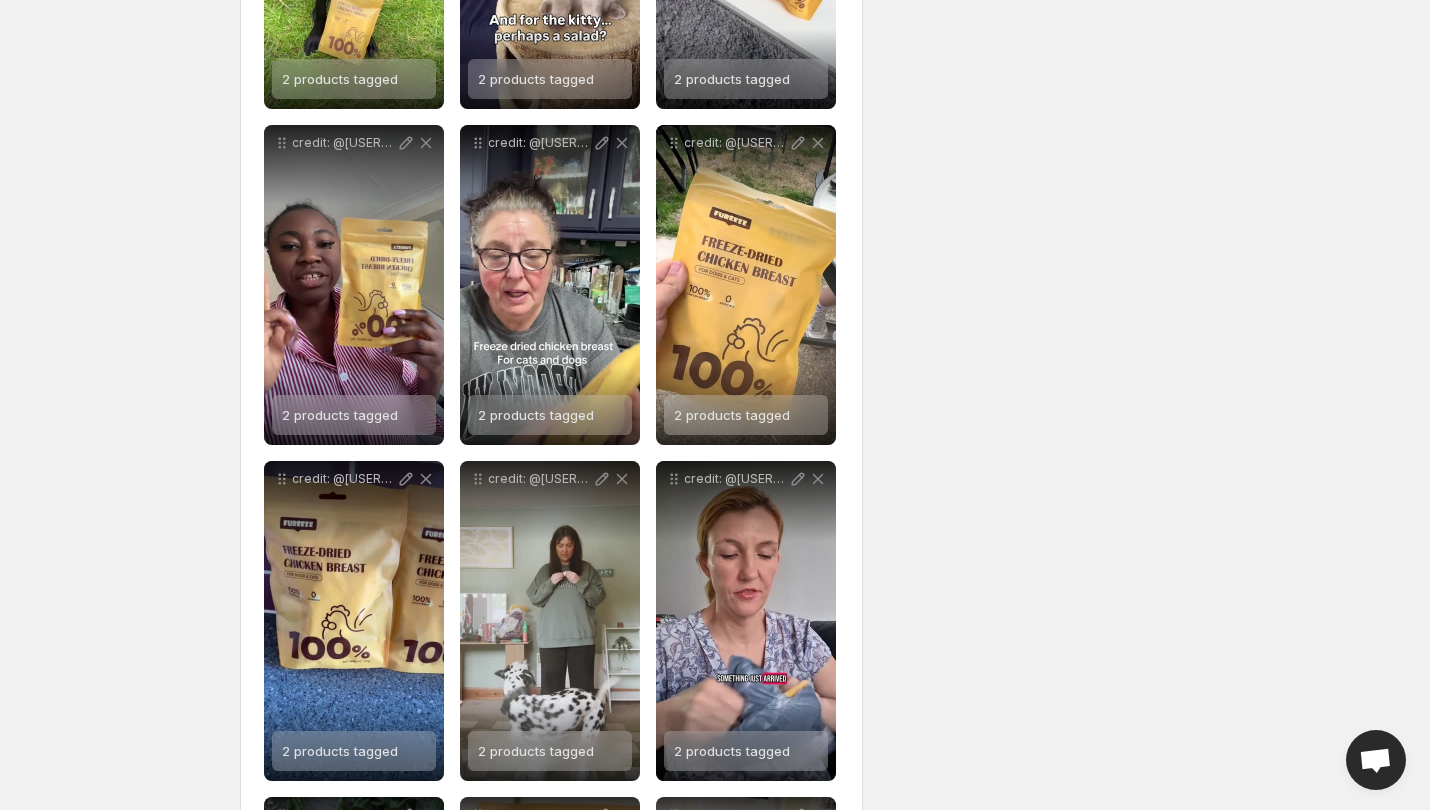 scroll, scrollTop: 883, scrollLeft: 0, axis: vertical 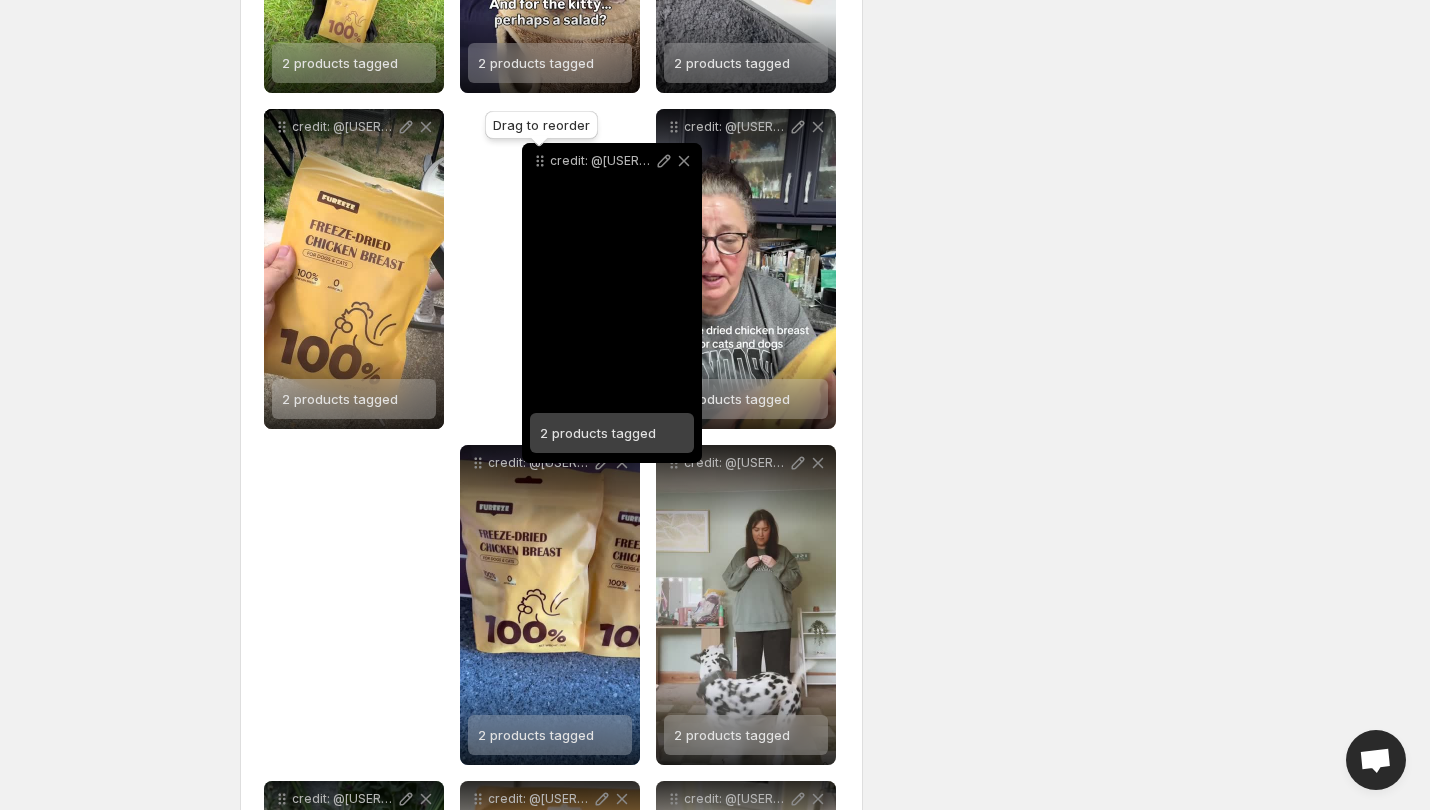 drag, startPoint x: 670, startPoint y: 454, endPoint x: 517, endPoint y: 147, distance: 343.01312 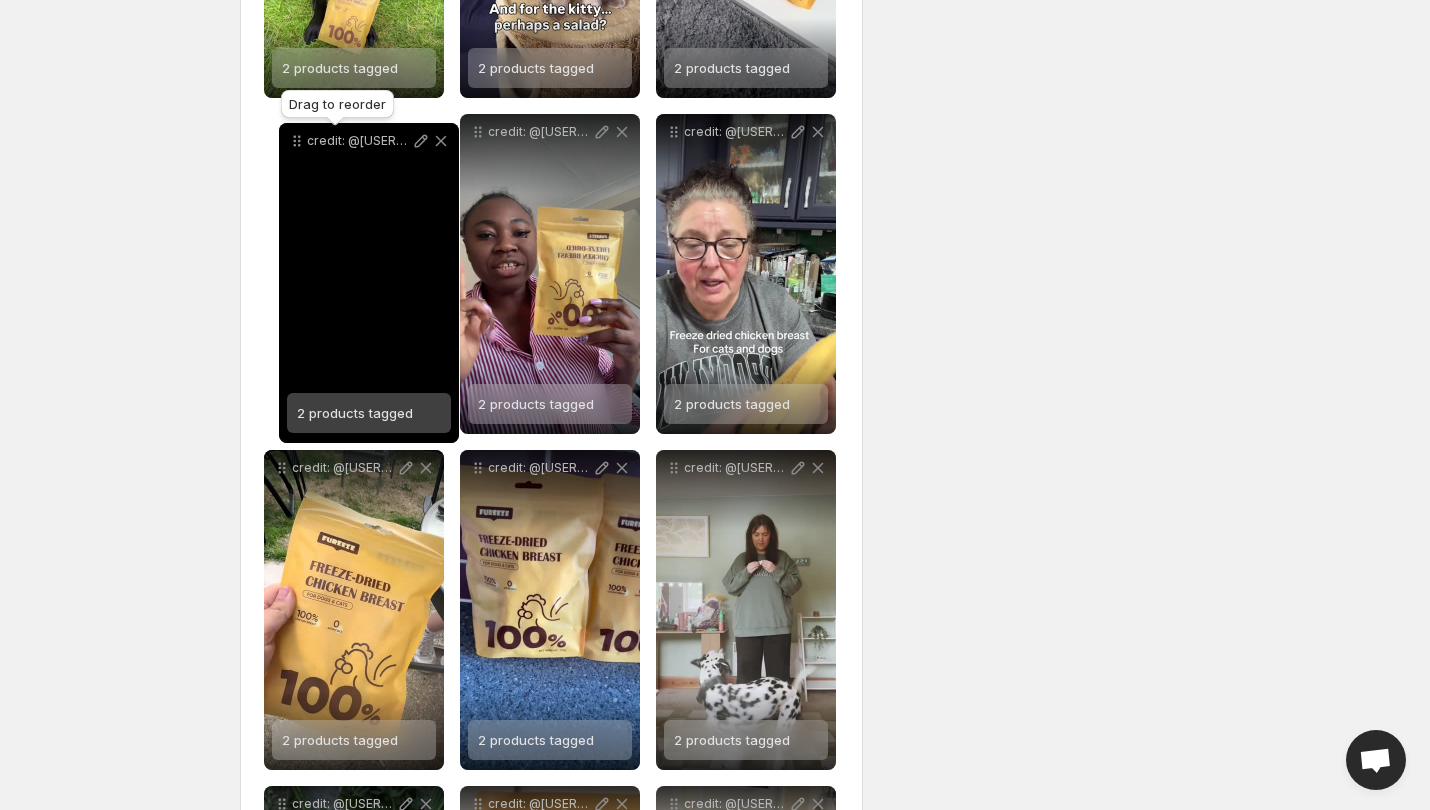 drag, startPoint x: 480, startPoint y: 132, endPoint x: 299, endPoint y: 141, distance: 181.22362 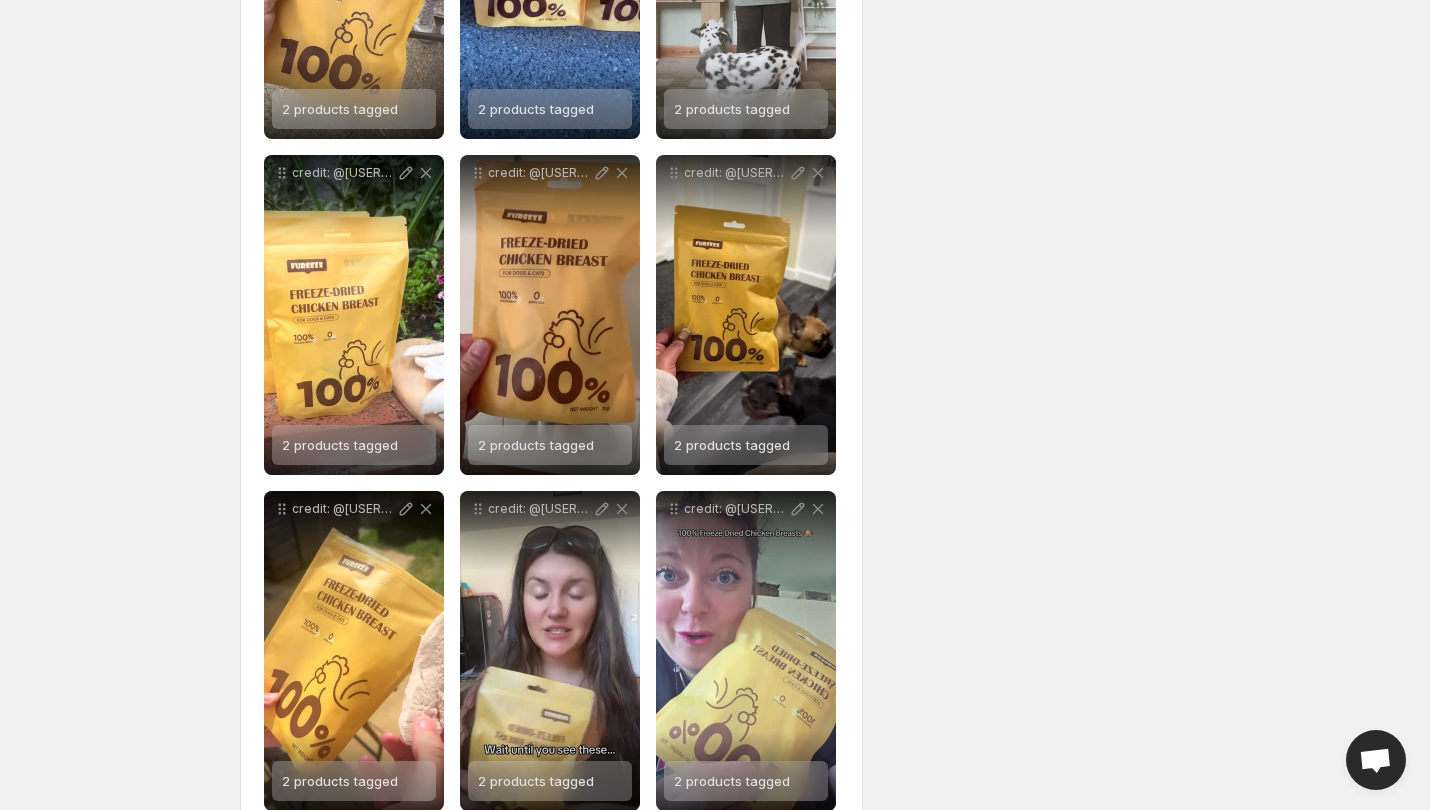 scroll, scrollTop: 1568, scrollLeft: 0, axis: vertical 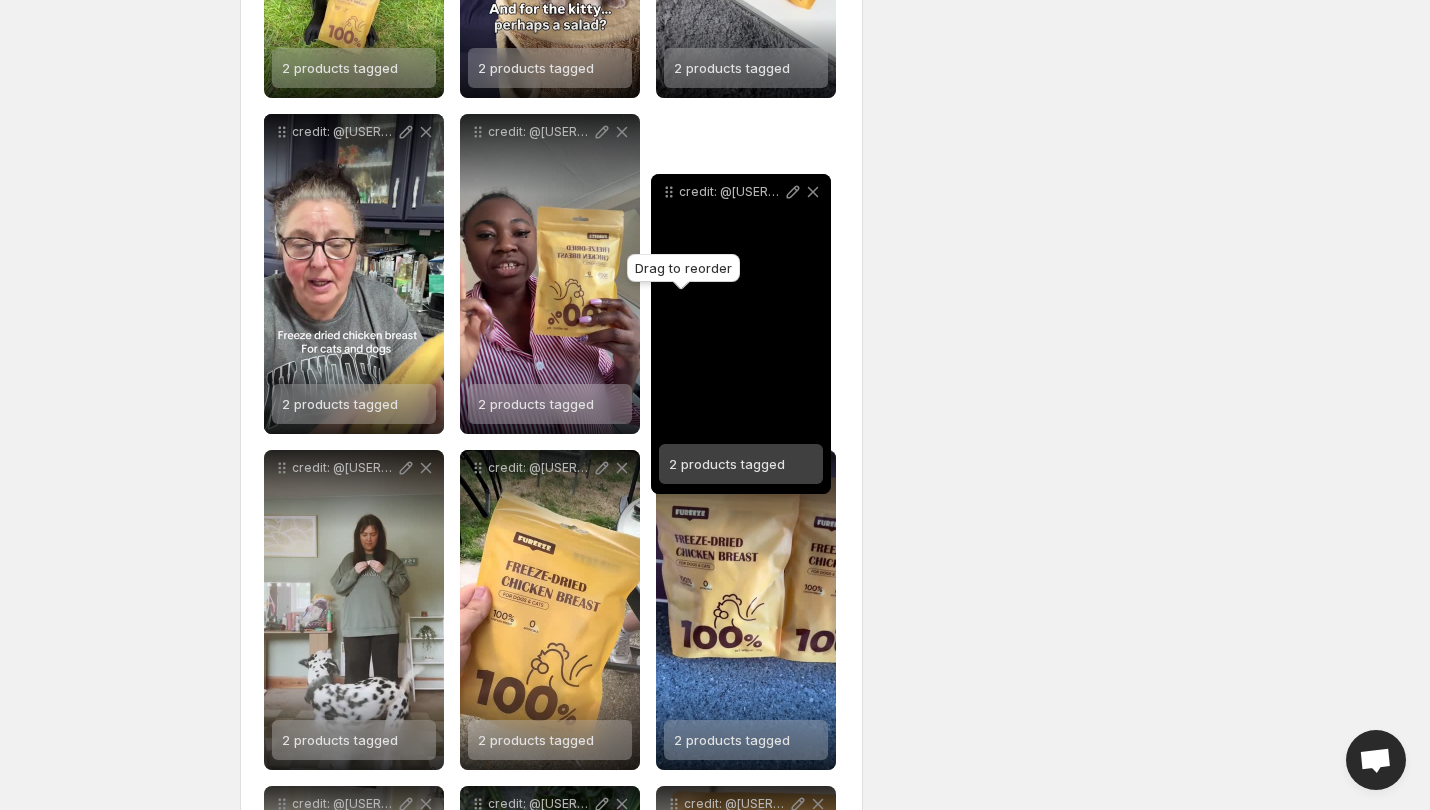 drag, startPoint x: 480, startPoint y: 441, endPoint x: 671, endPoint y: 193, distance: 313.02554 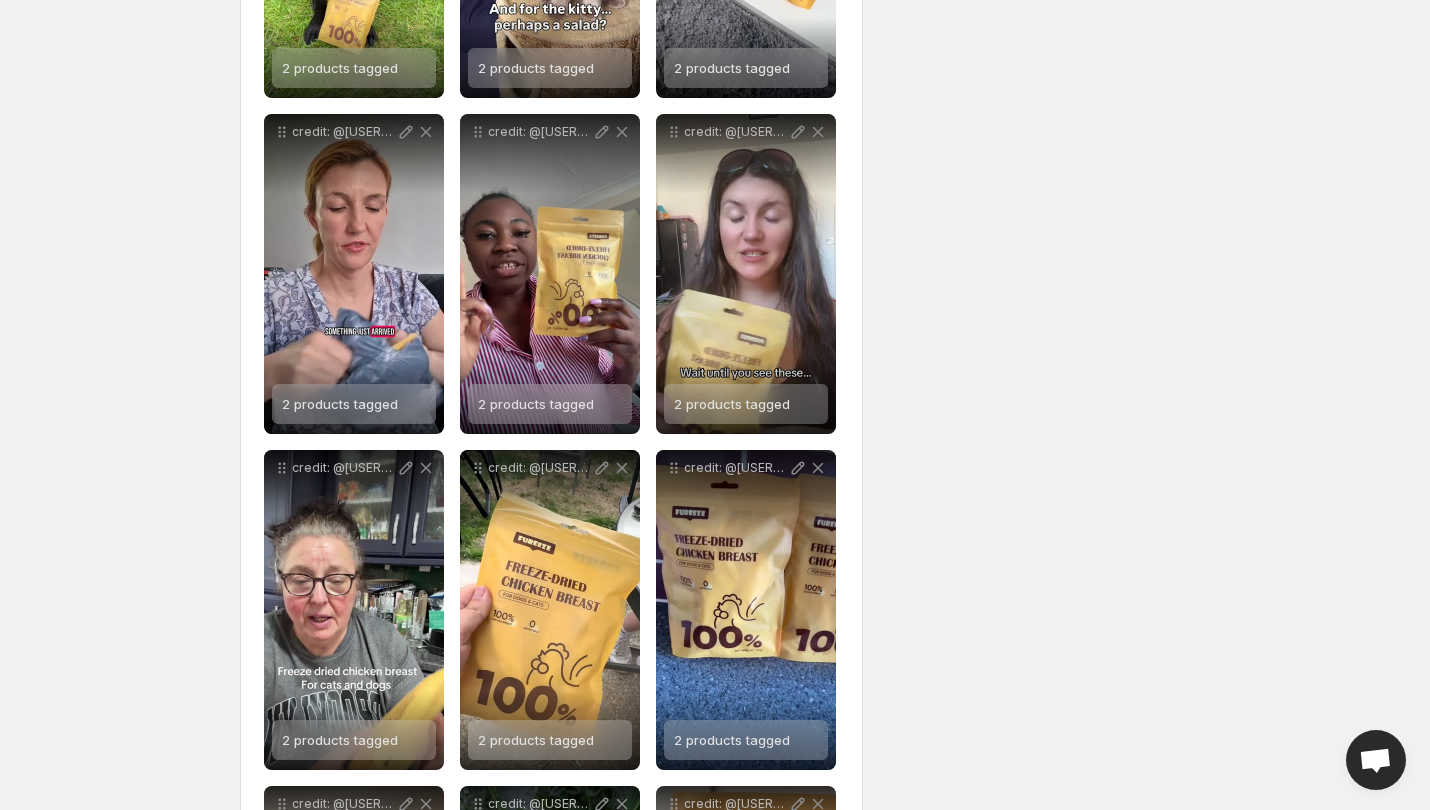 click on "**********" at bounding box center (707, 509) 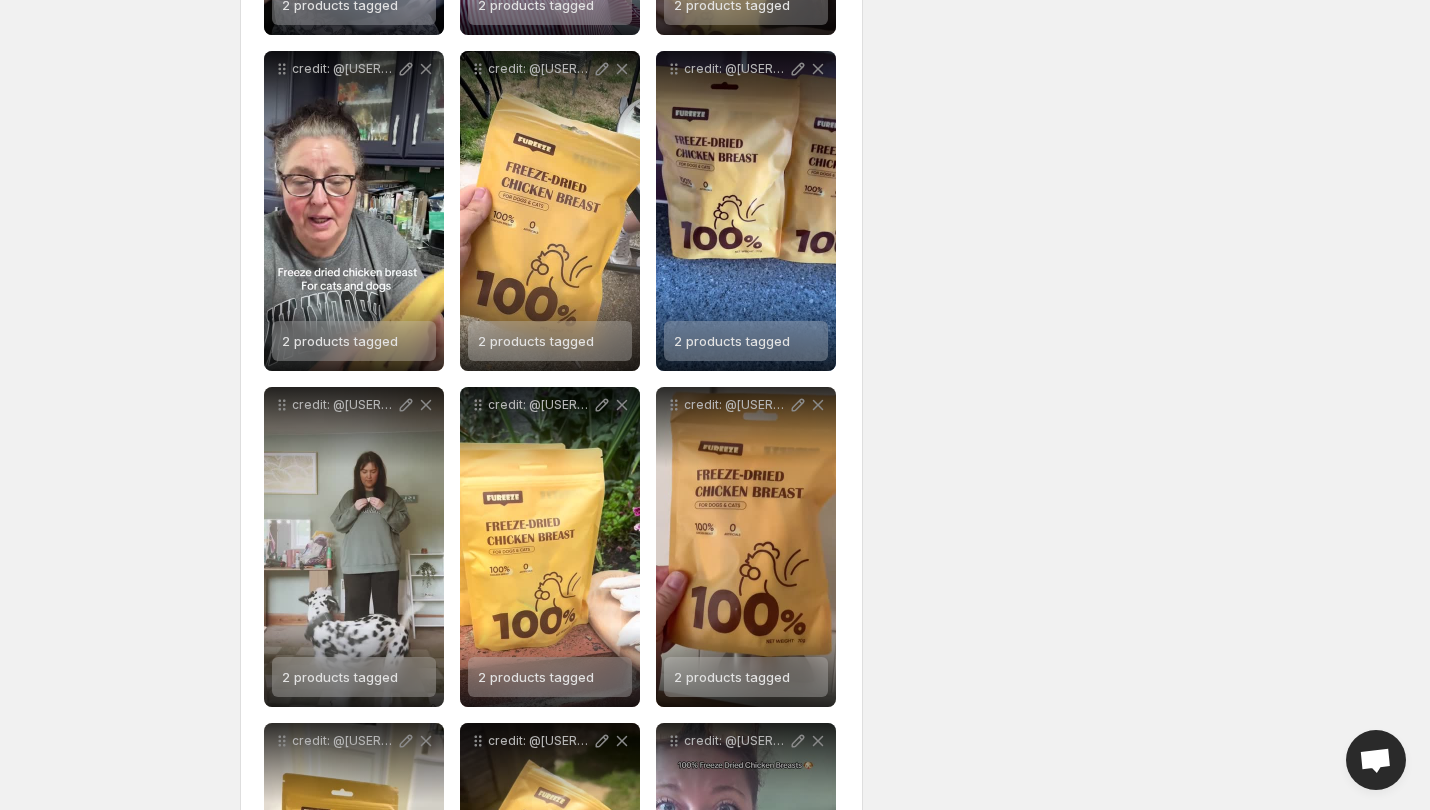 scroll, scrollTop: 1268, scrollLeft: 0, axis: vertical 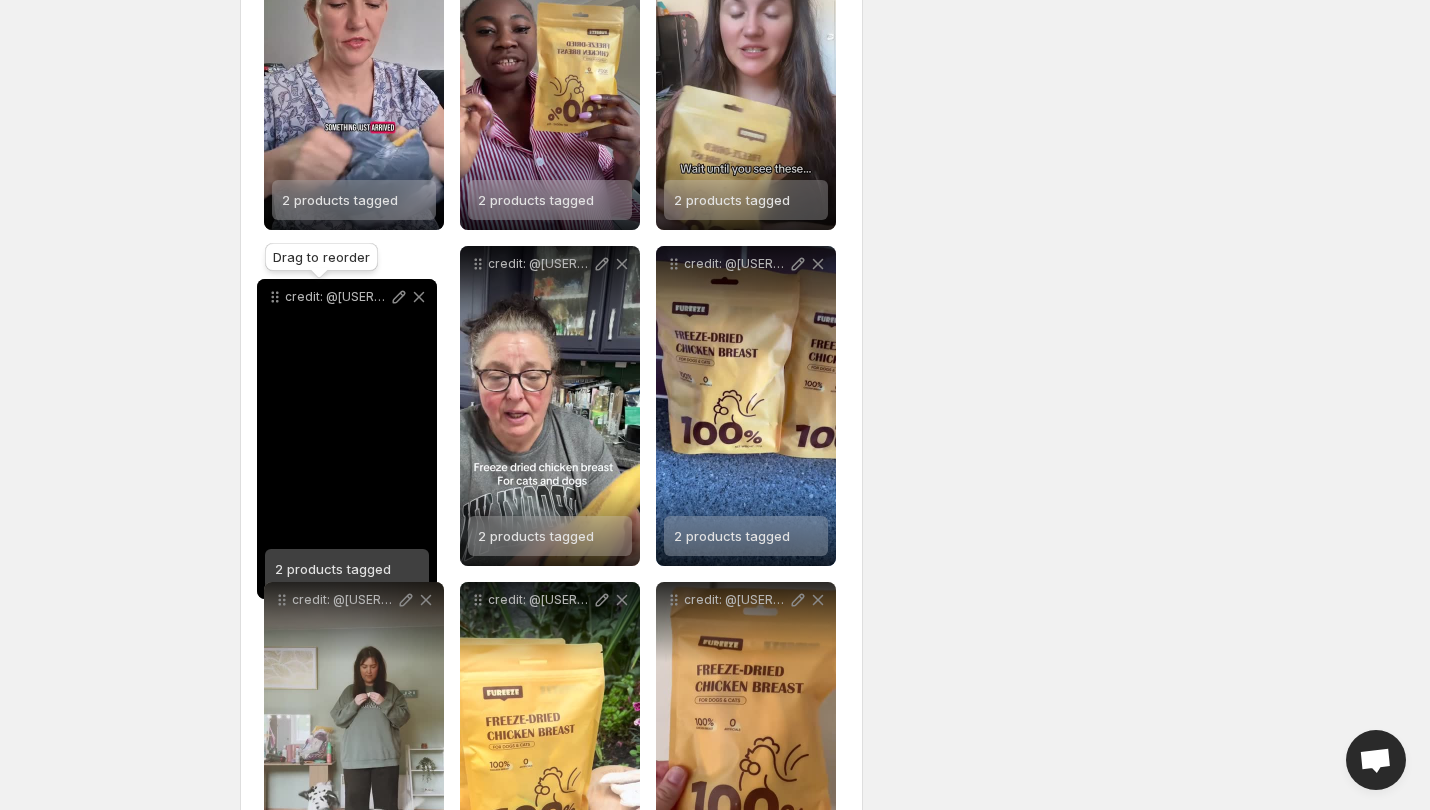 drag, startPoint x: 475, startPoint y: 73, endPoint x: 255, endPoint y: 291, distance: 309.716 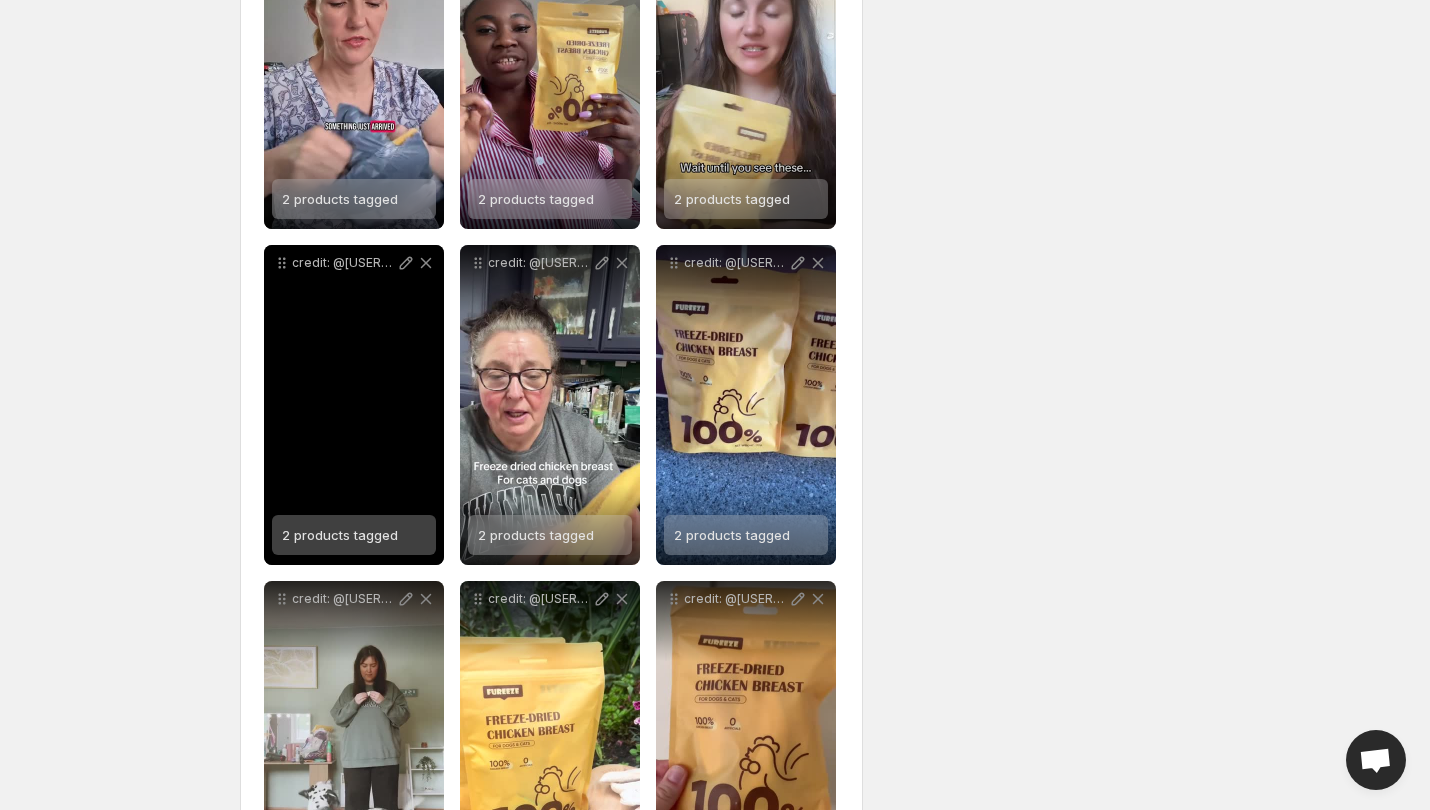 scroll, scrollTop: 1072, scrollLeft: 0, axis: vertical 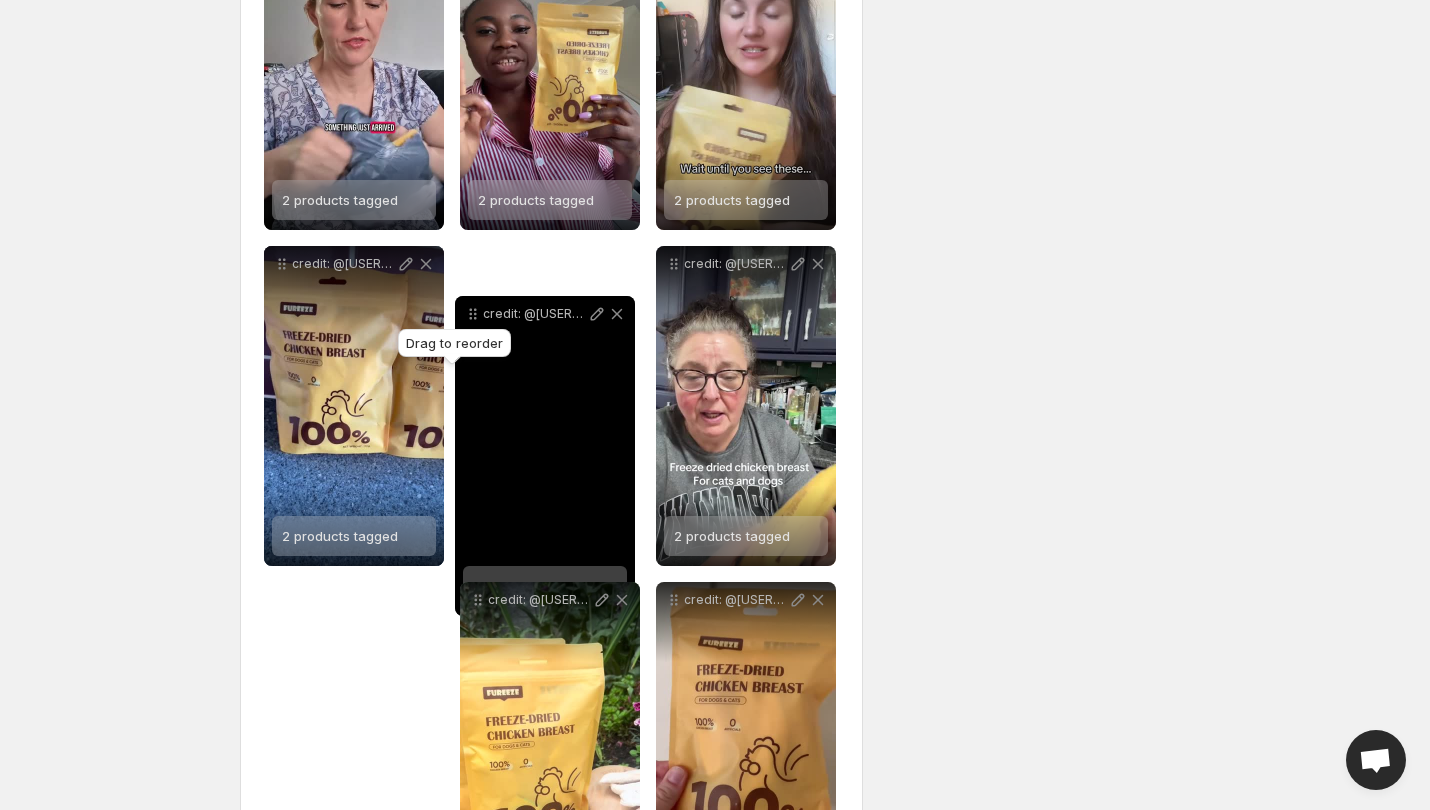 drag, startPoint x: 276, startPoint y: 600, endPoint x: 475, endPoint y: 298, distance: 361.66974 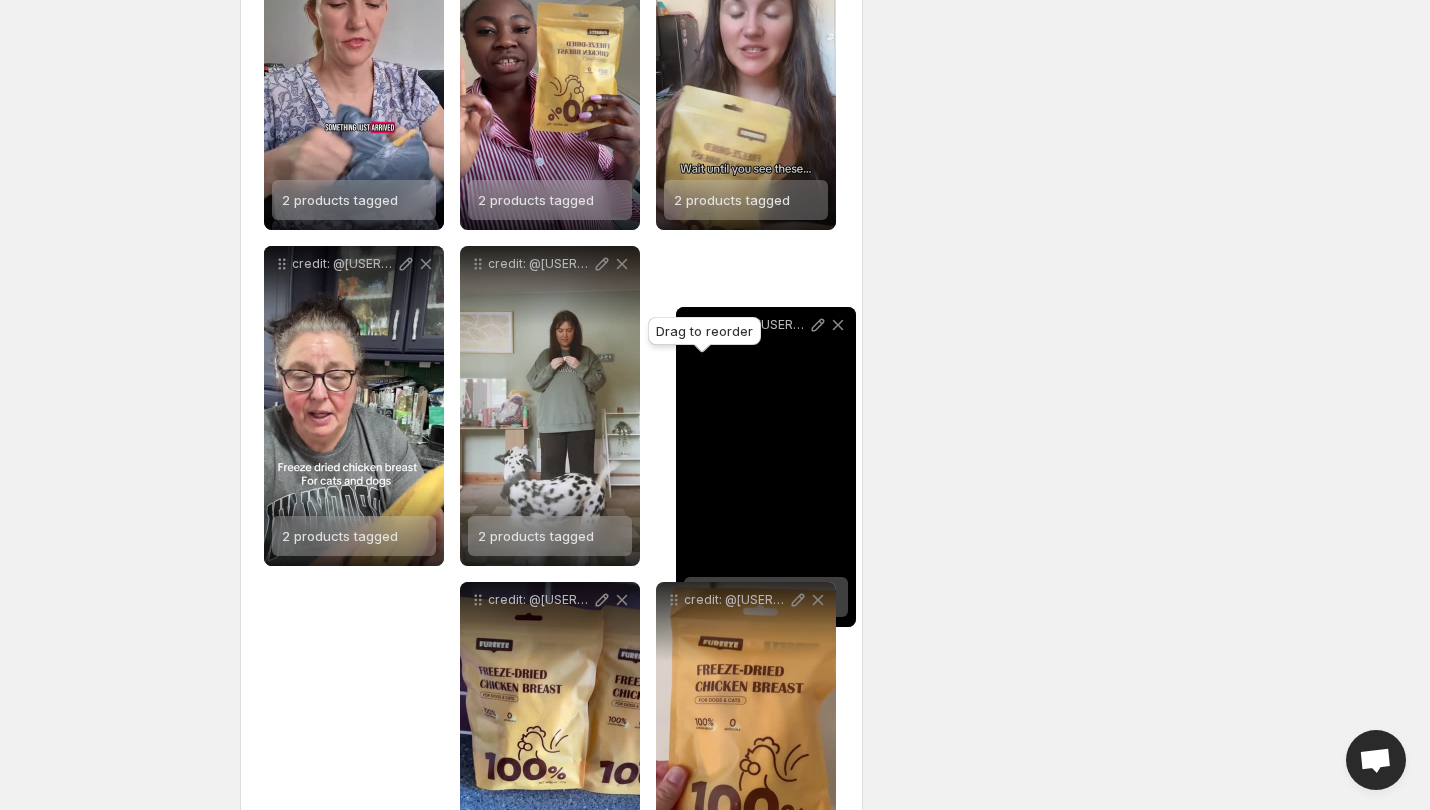 drag, startPoint x: 479, startPoint y: 595, endPoint x: 687, endPoint y: 315, distance: 348.80368 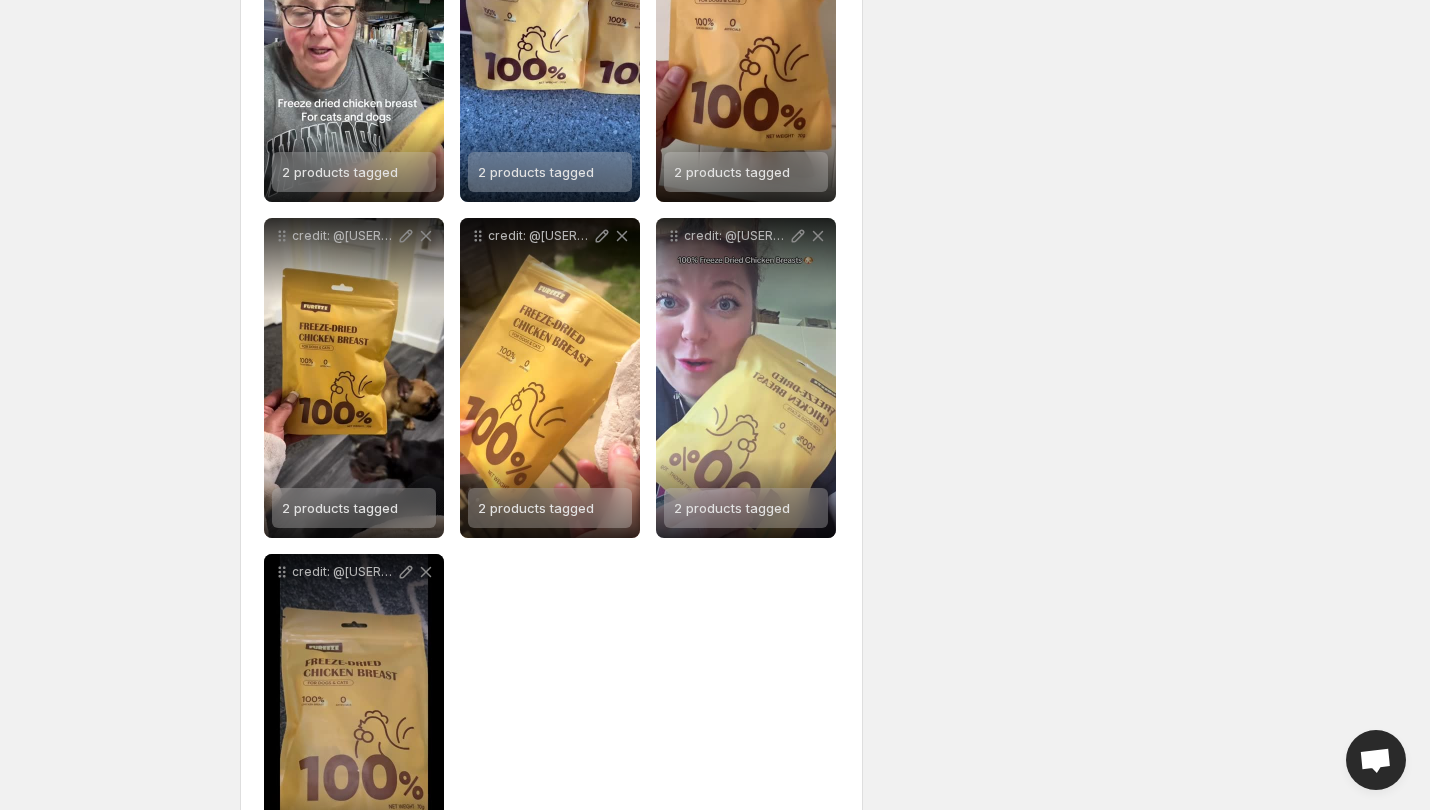 scroll, scrollTop: 0, scrollLeft: 0, axis: both 